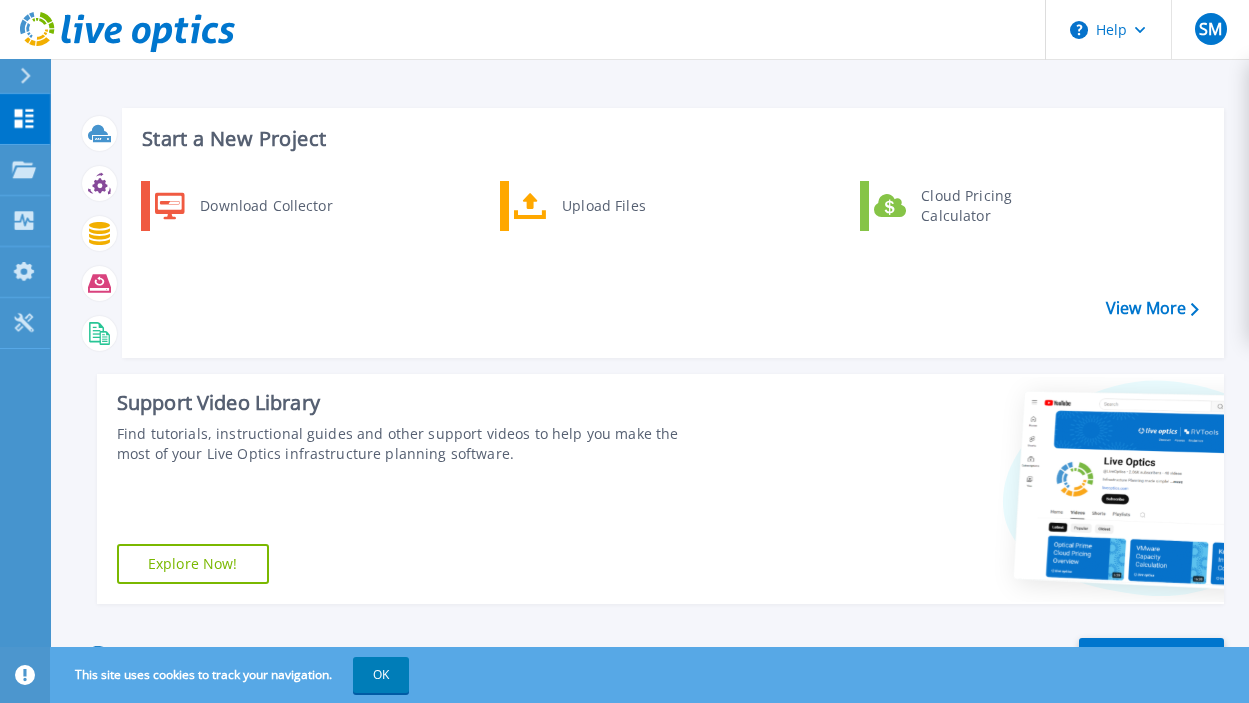 scroll, scrollTop: 0, scrollLeft: 0, axis: both 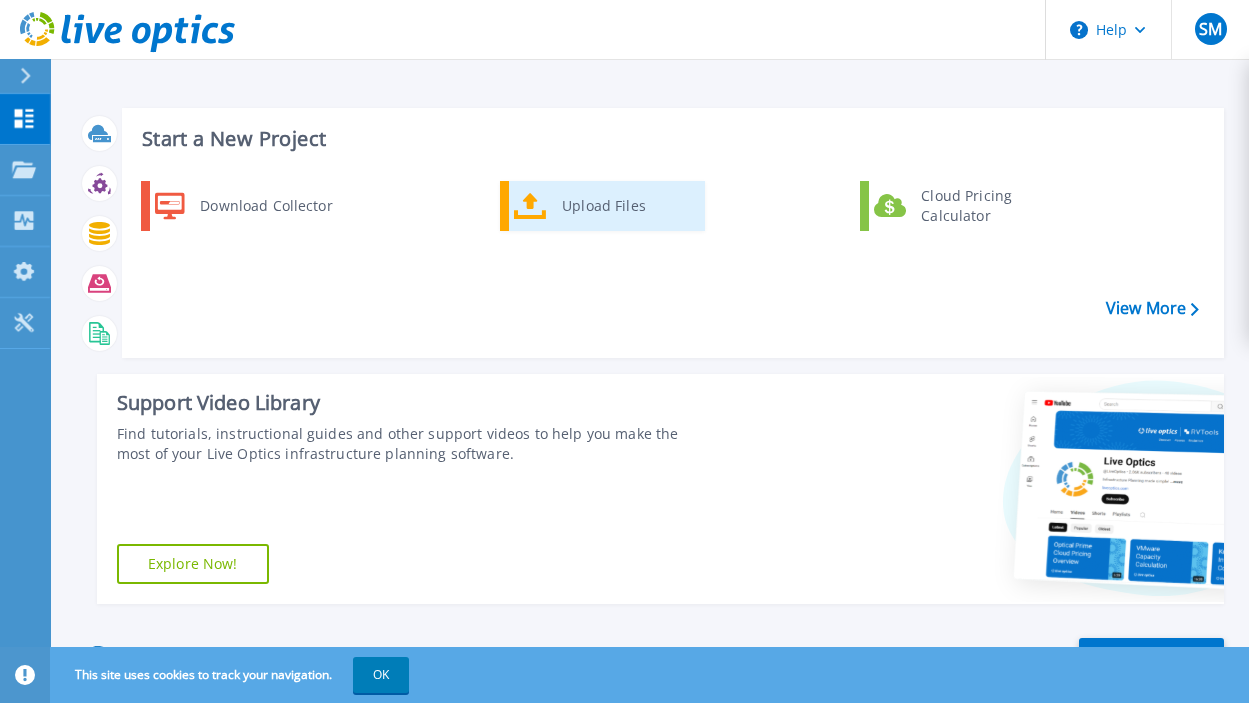 click on "Upload Files" at bounding box center [626, 206] 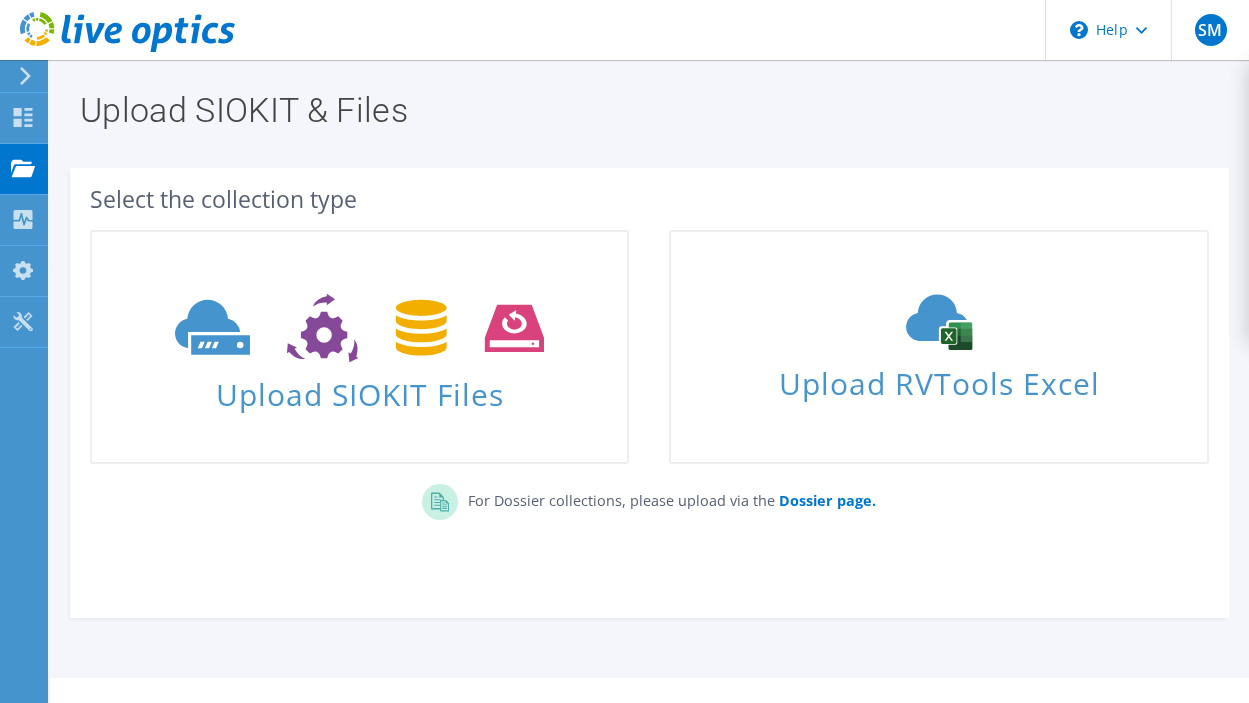 scroll, scrollTop: 0, scrollLeft: 0, axis: both 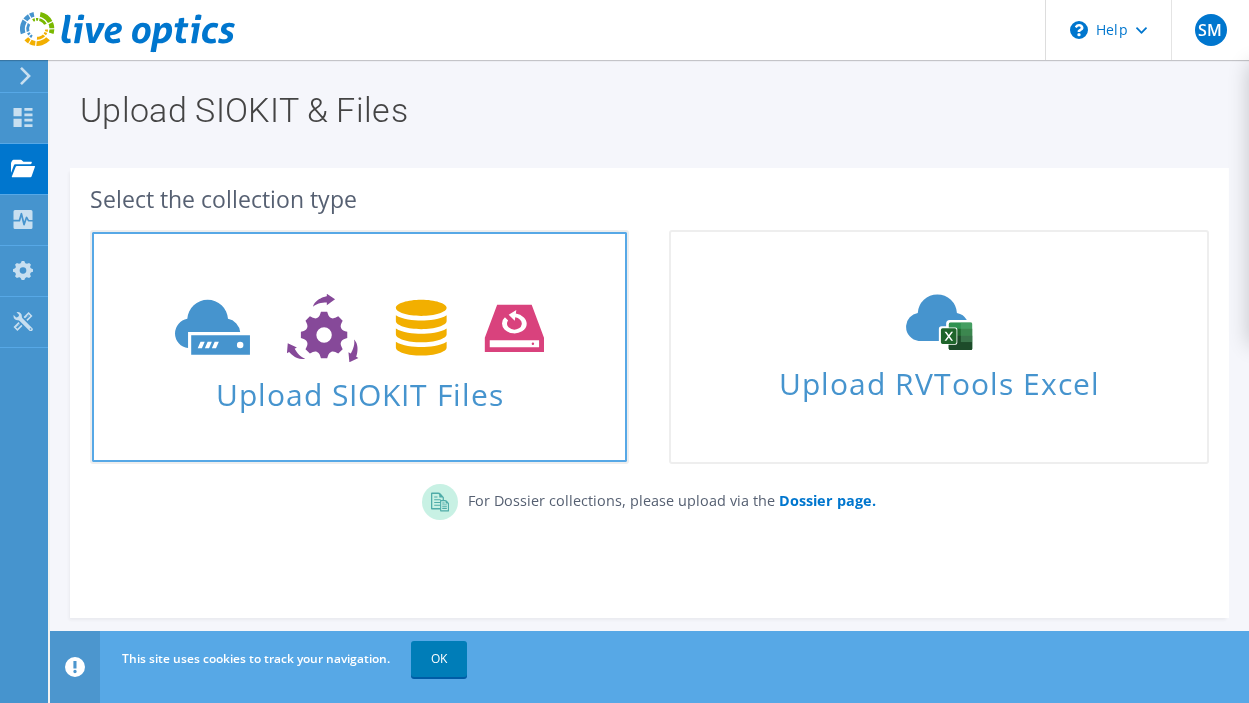 click on "Upload SIOKIT Files" at bounding box center [359, 388] 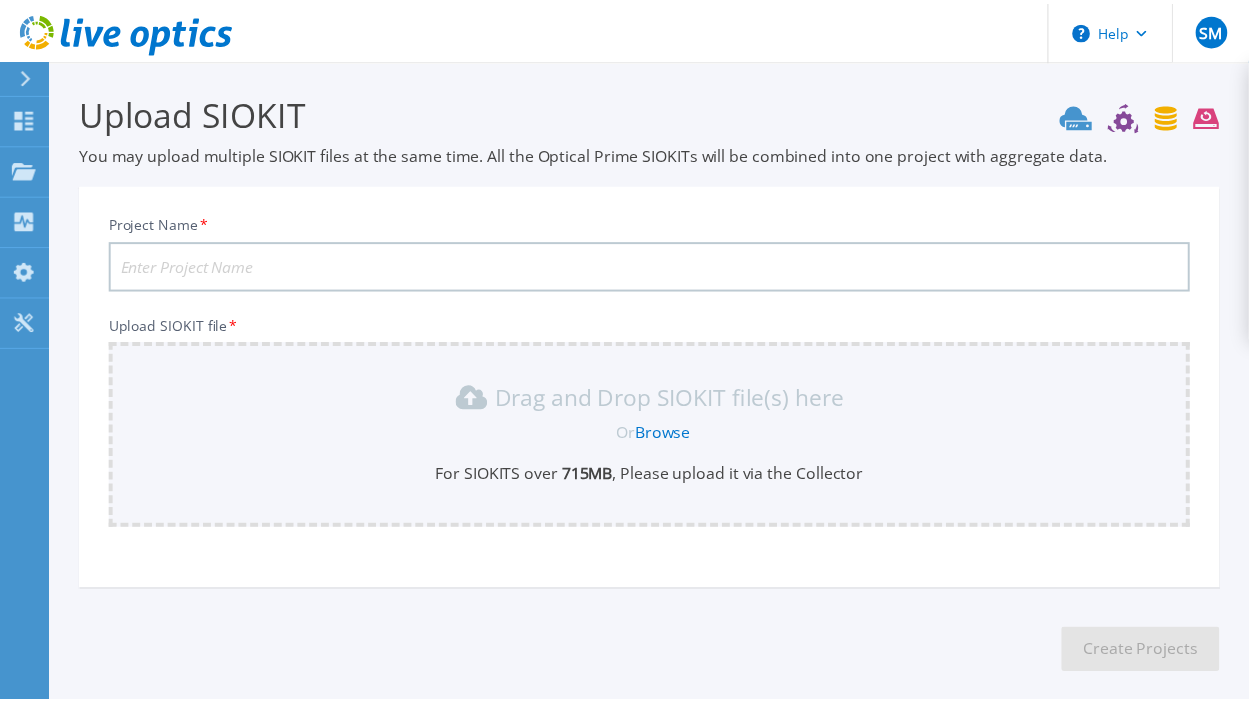 scroll, scrollTop: 94, scrollLeft: 0, axis: vertical 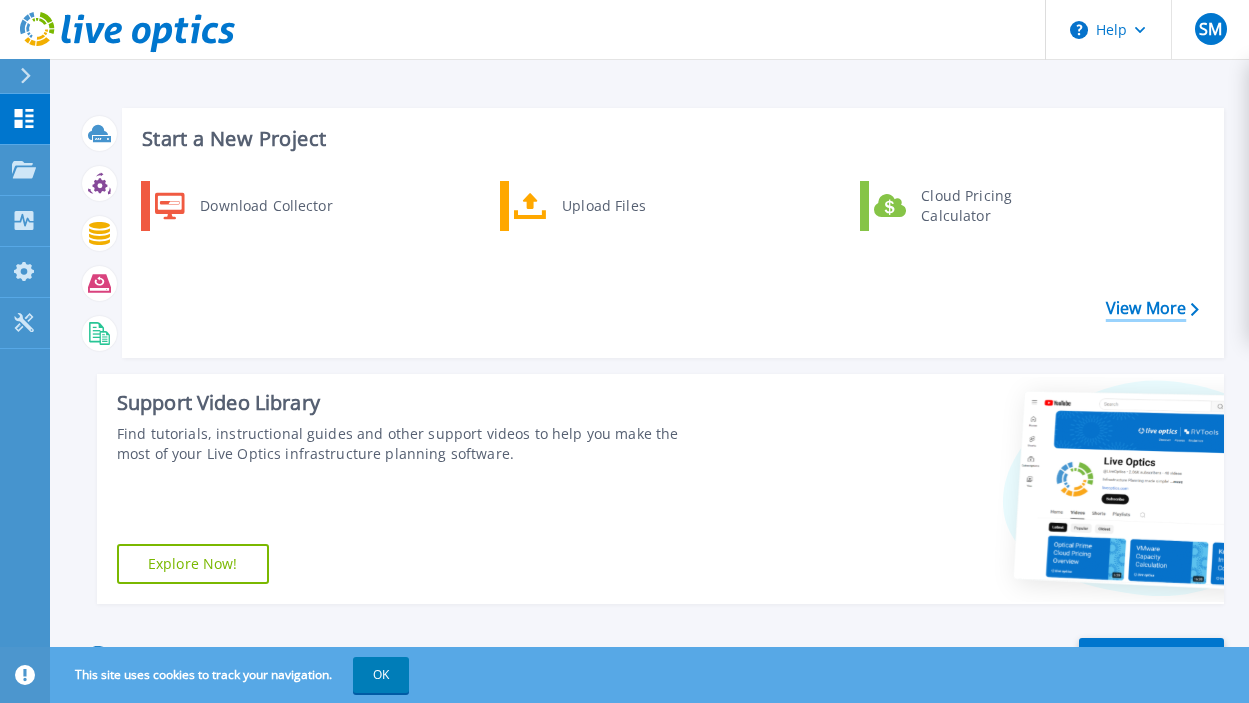 click on "View More" at bounding box center [1152, 308] 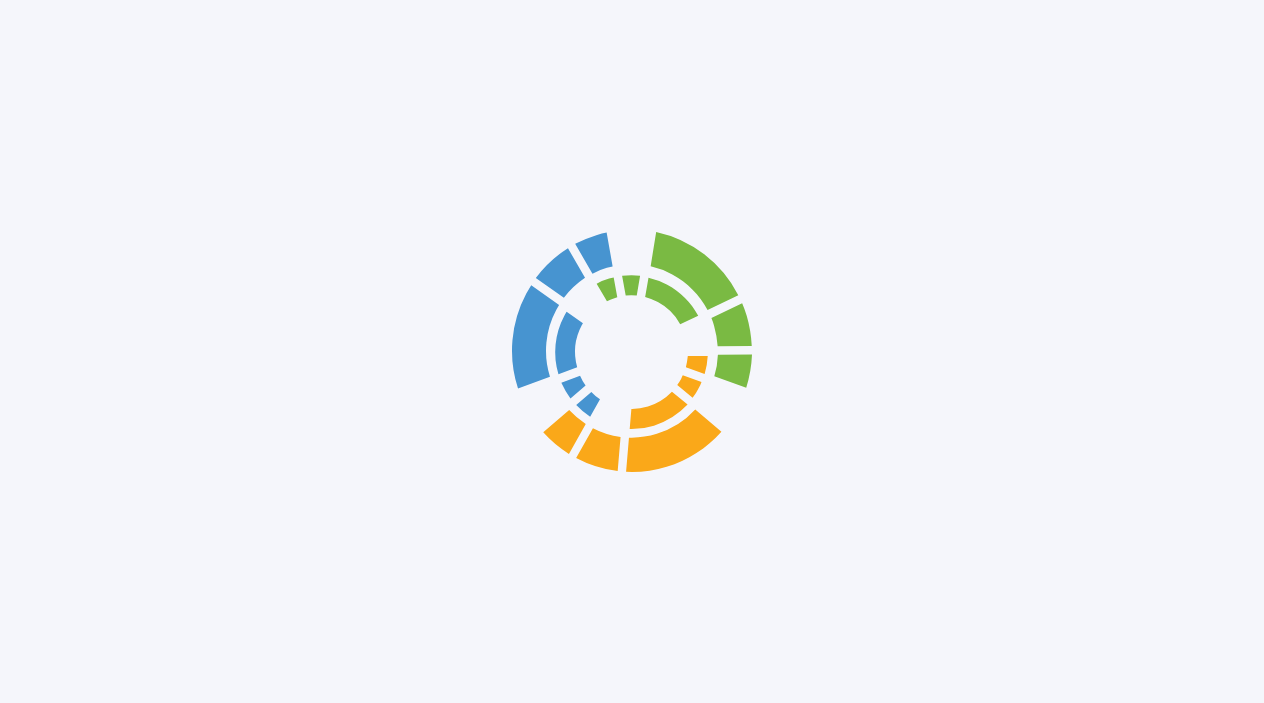 scroll, scrollTop: 0, scrollLeft: 0, axis: both 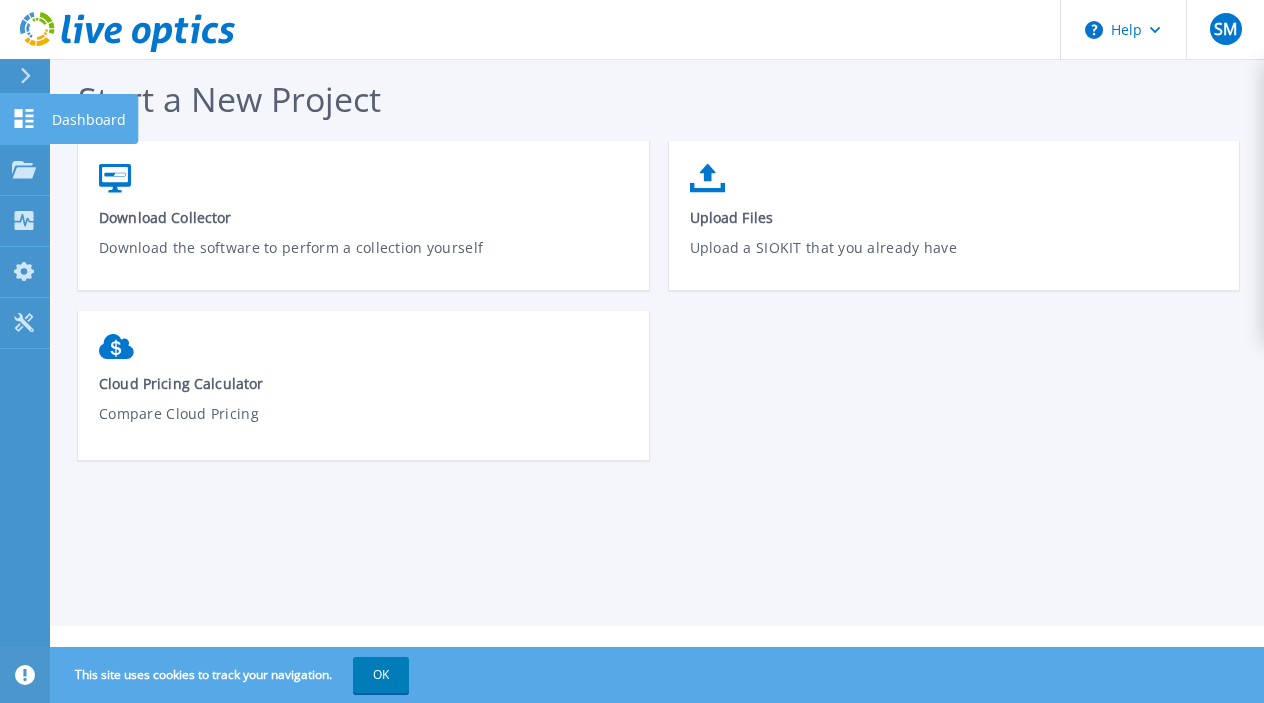 click 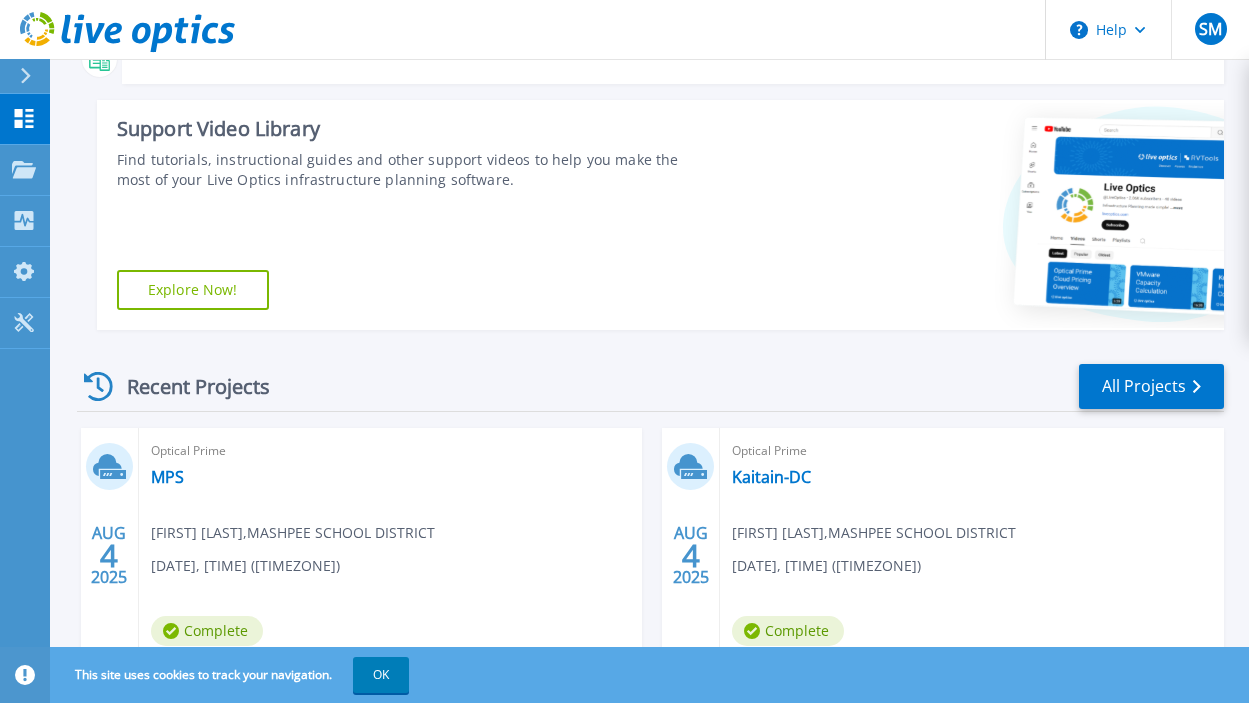 scroll, scrollTop: 374, scrollLeft: 0, axis: vertical 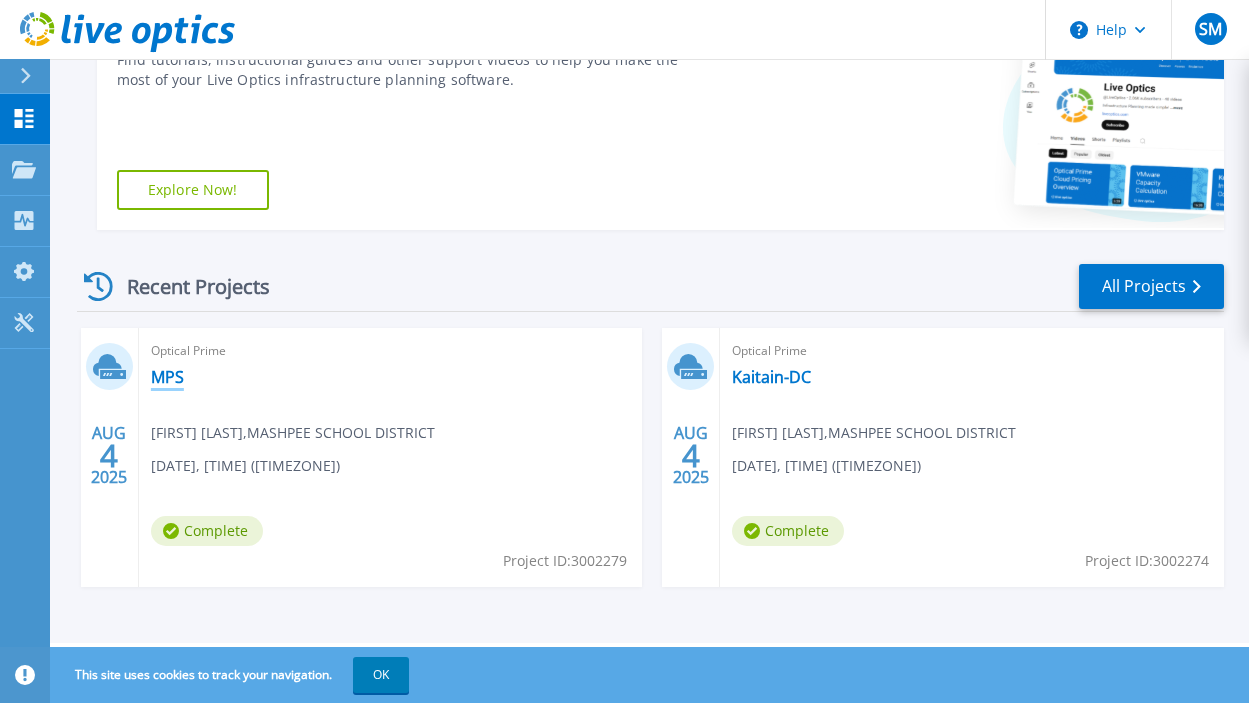 click on "MPS" at bounding box center (167, 377) 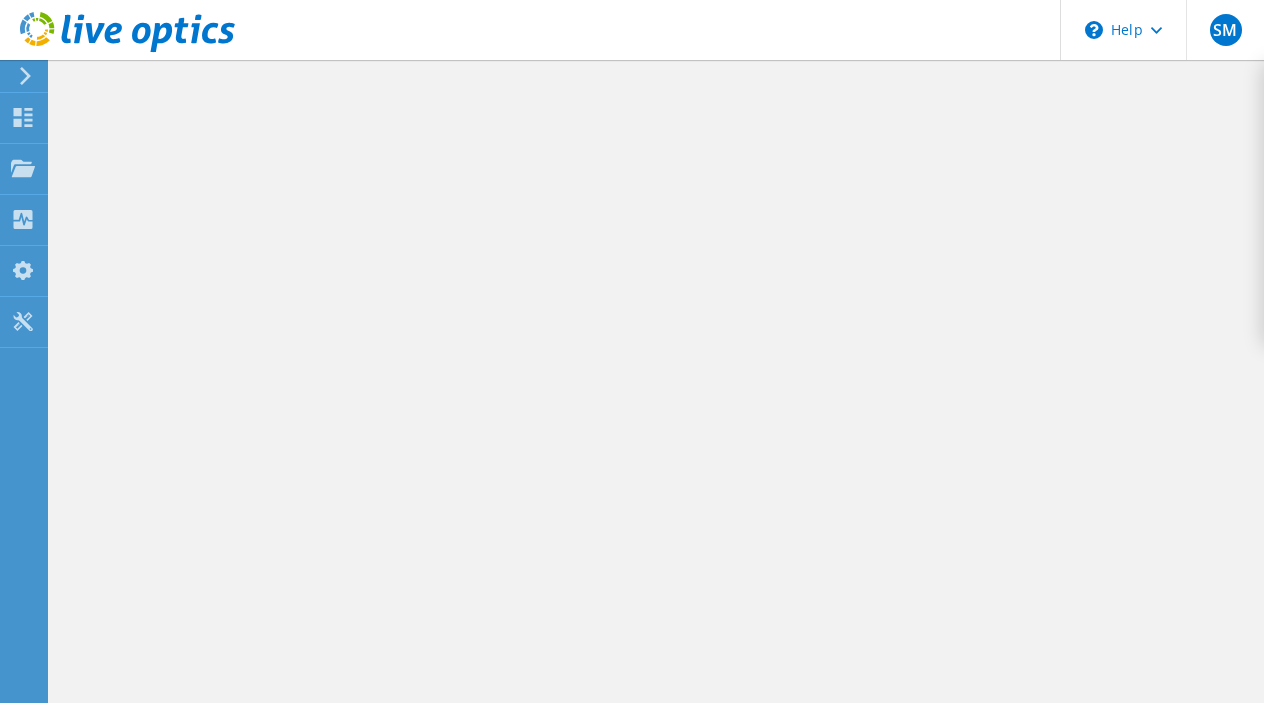 scroll, scrollTop: 0, scrollLeft: 0, axis: both 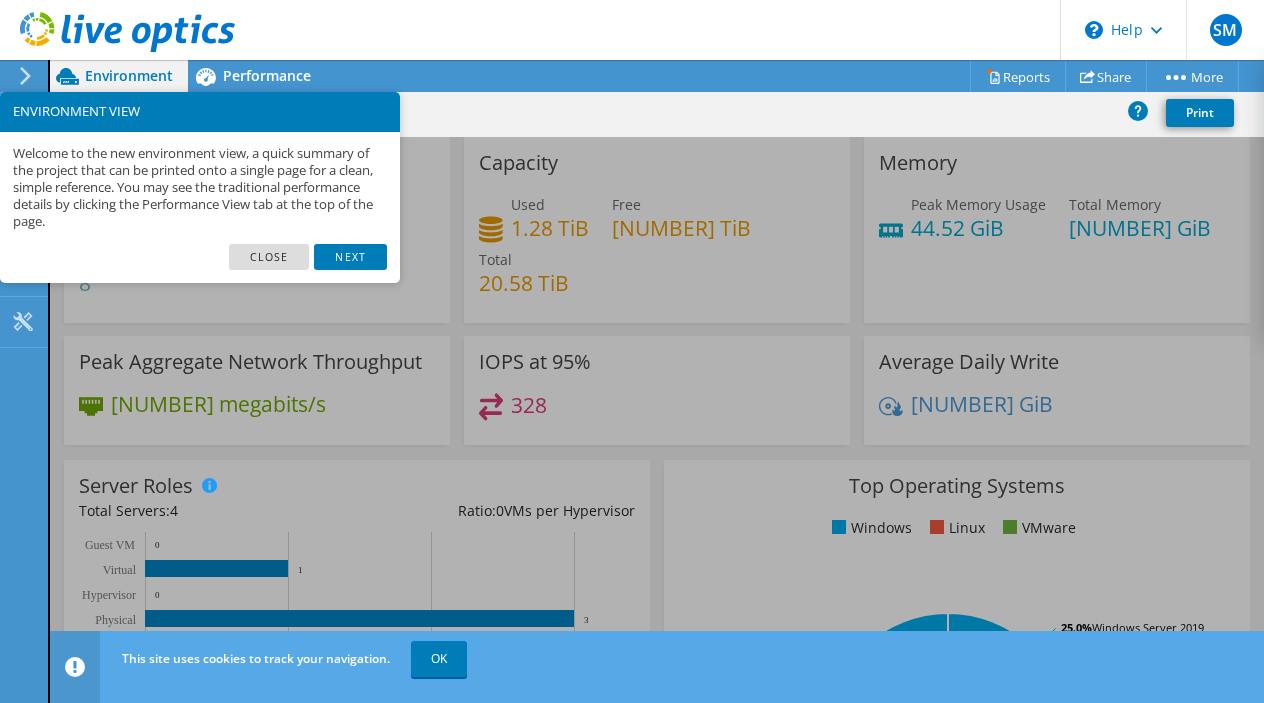 click on "Next" at bounding box center [350, 257] 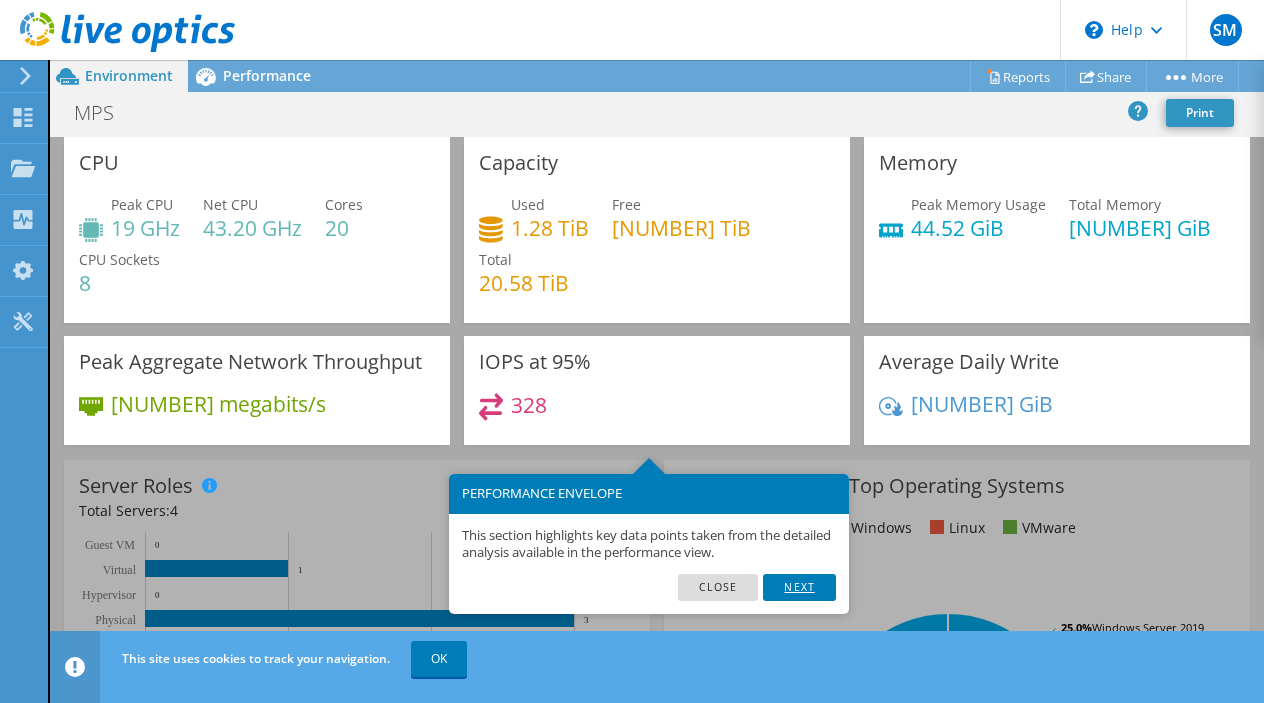click on "Next" at bounding box center [799, 587] 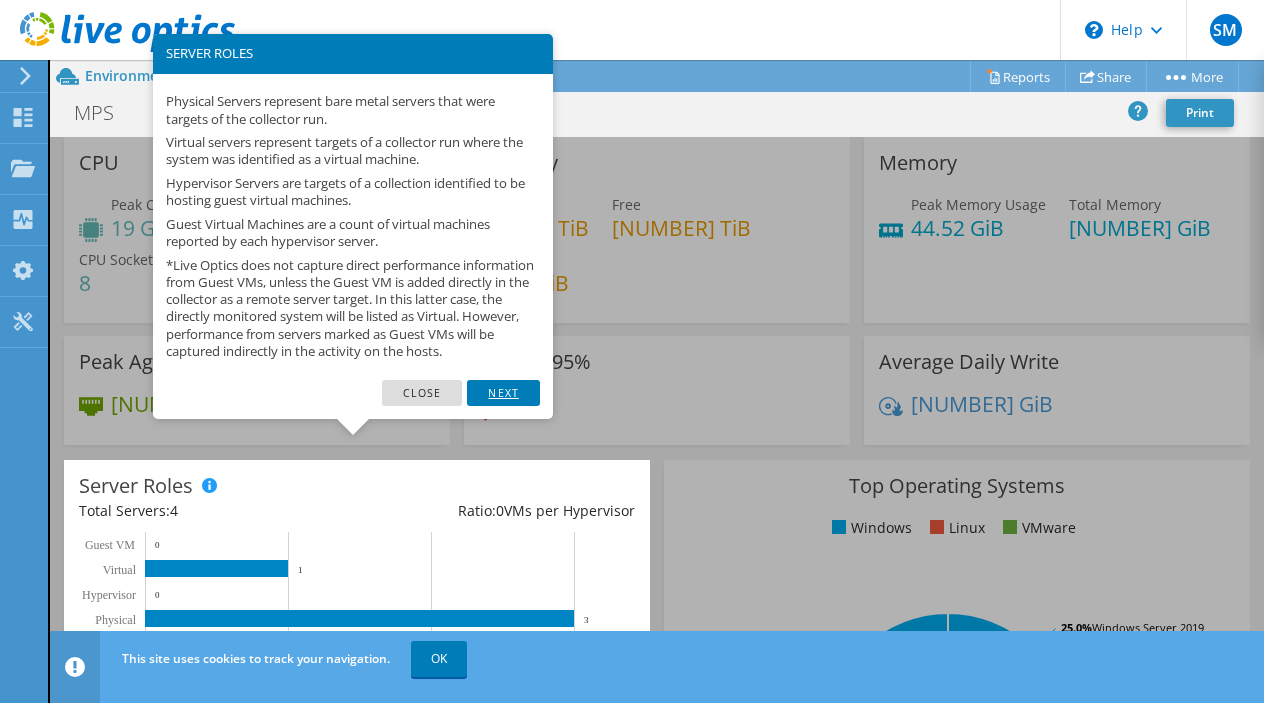 click on "Next" at bounding box center [503, 393] 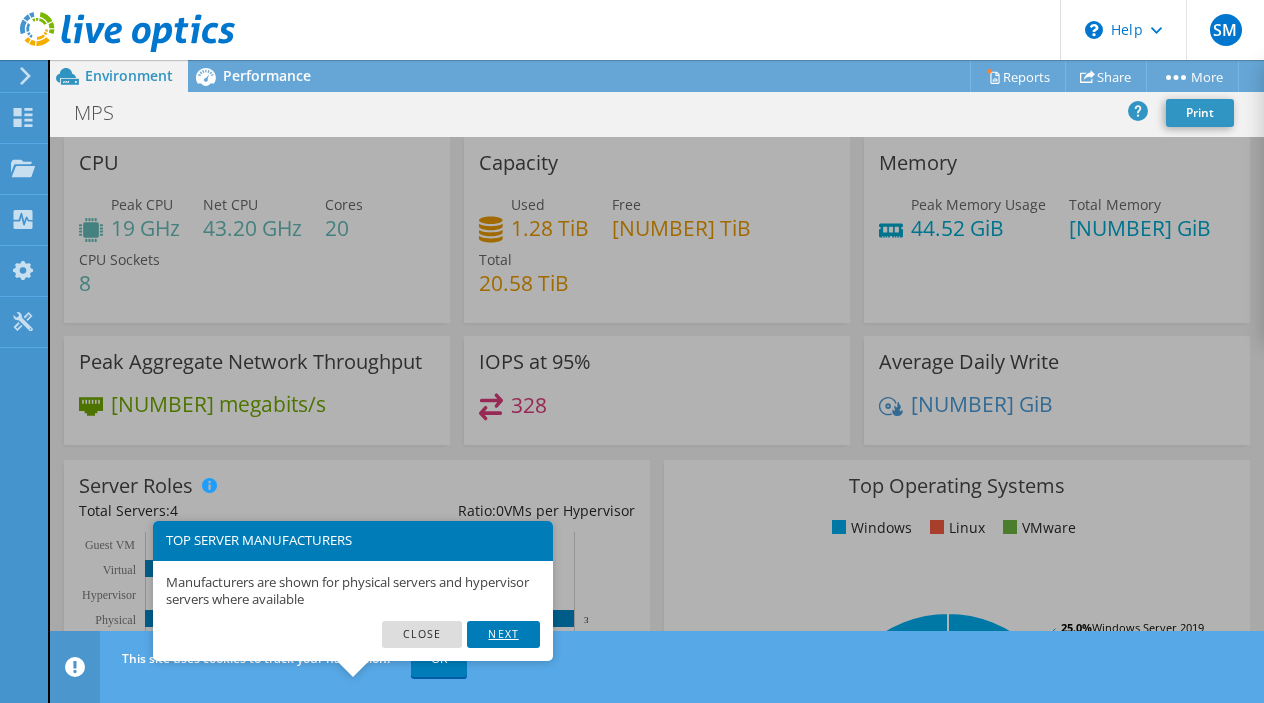 click on "Next" at bounding box center (503, 634) 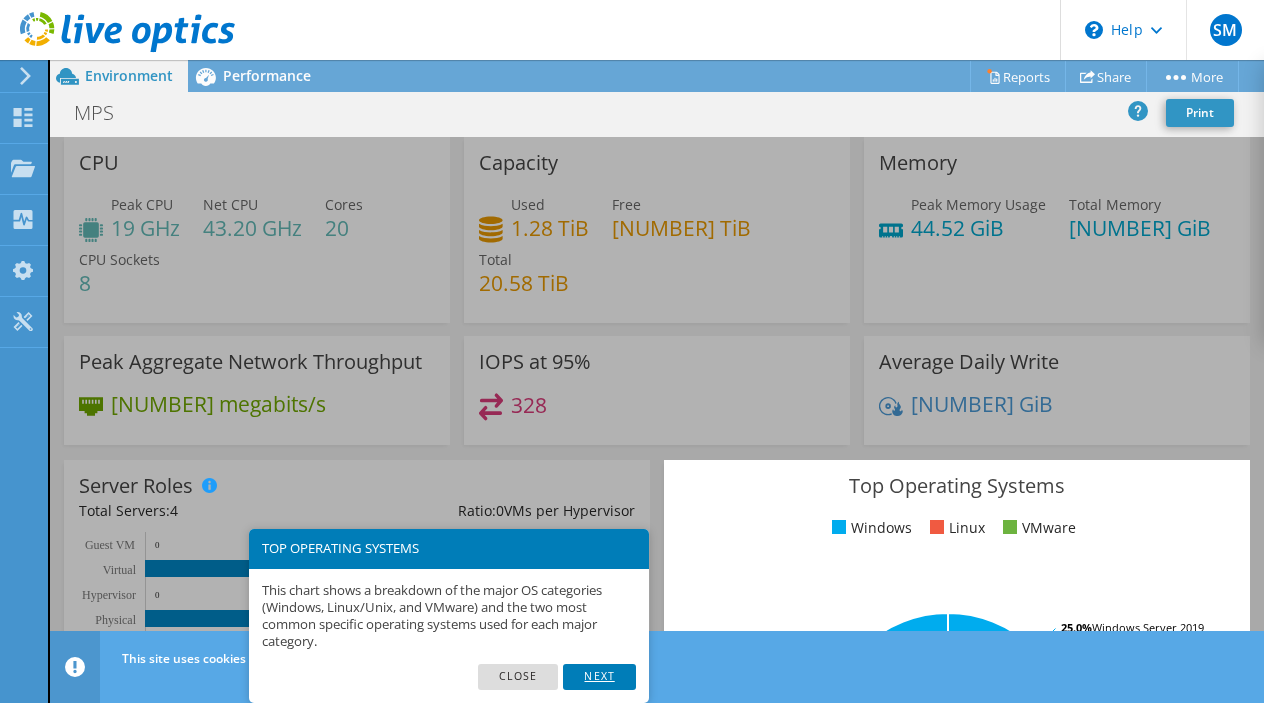 click on "Next" at bounding box center (599, 677) 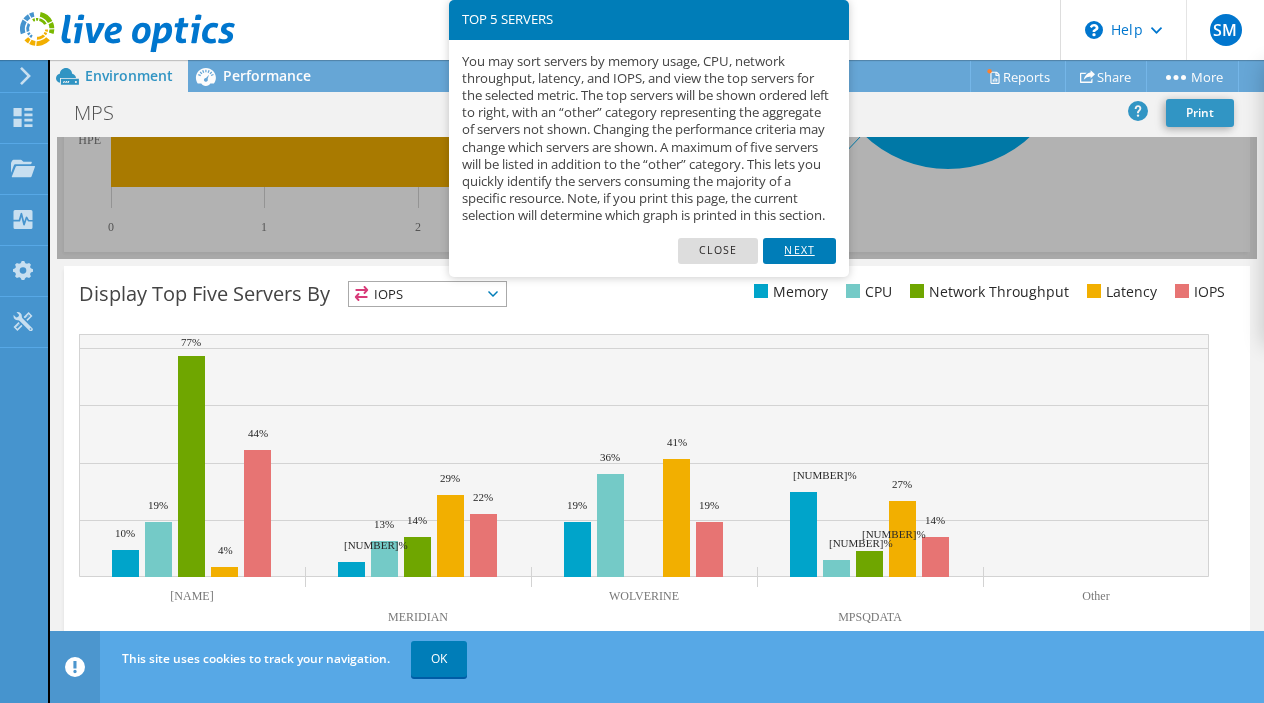 click on "Next" at bounding box center [799, 251] 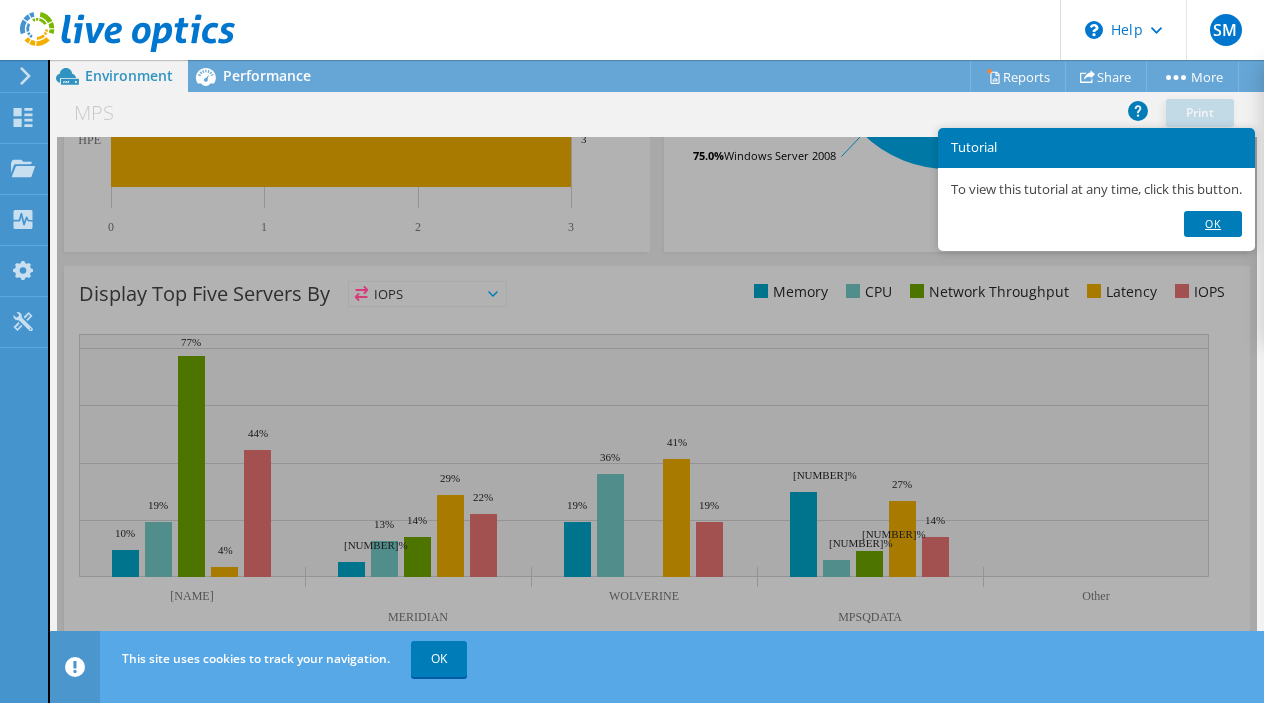 click on "Ok" at bounding box center (1213, 224) 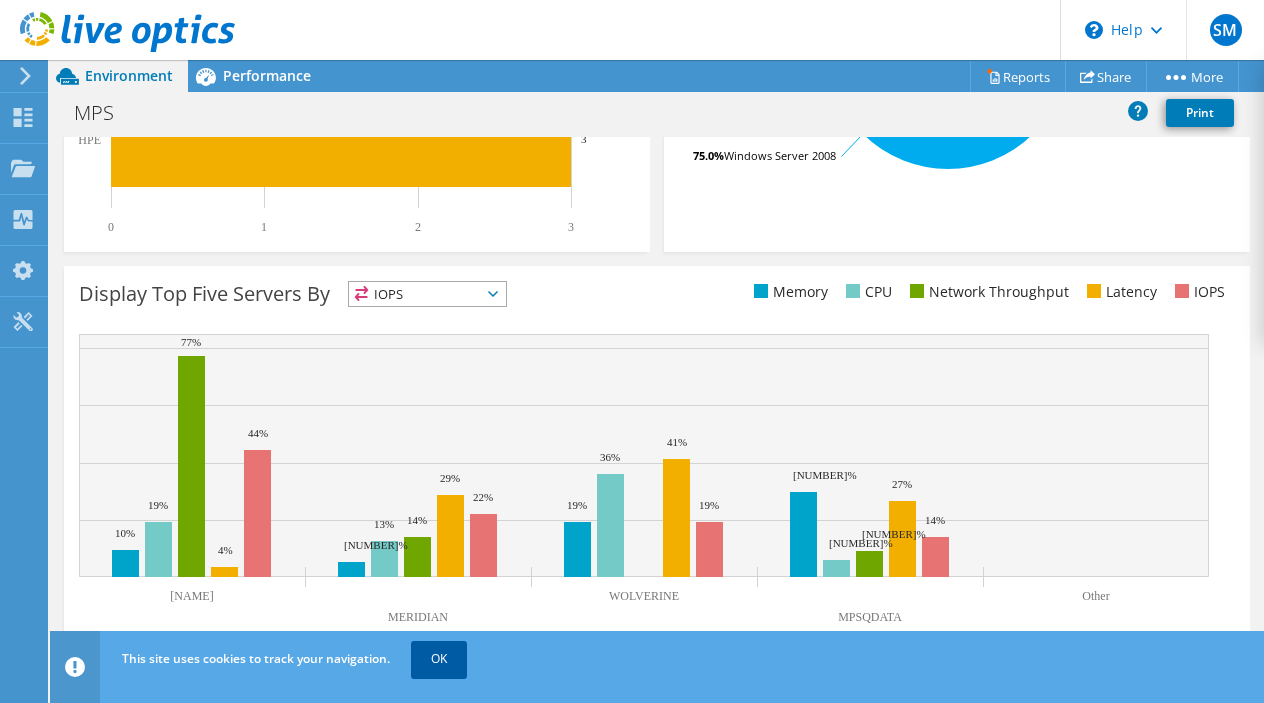 click on "OK" at bounding box center [439, 659] 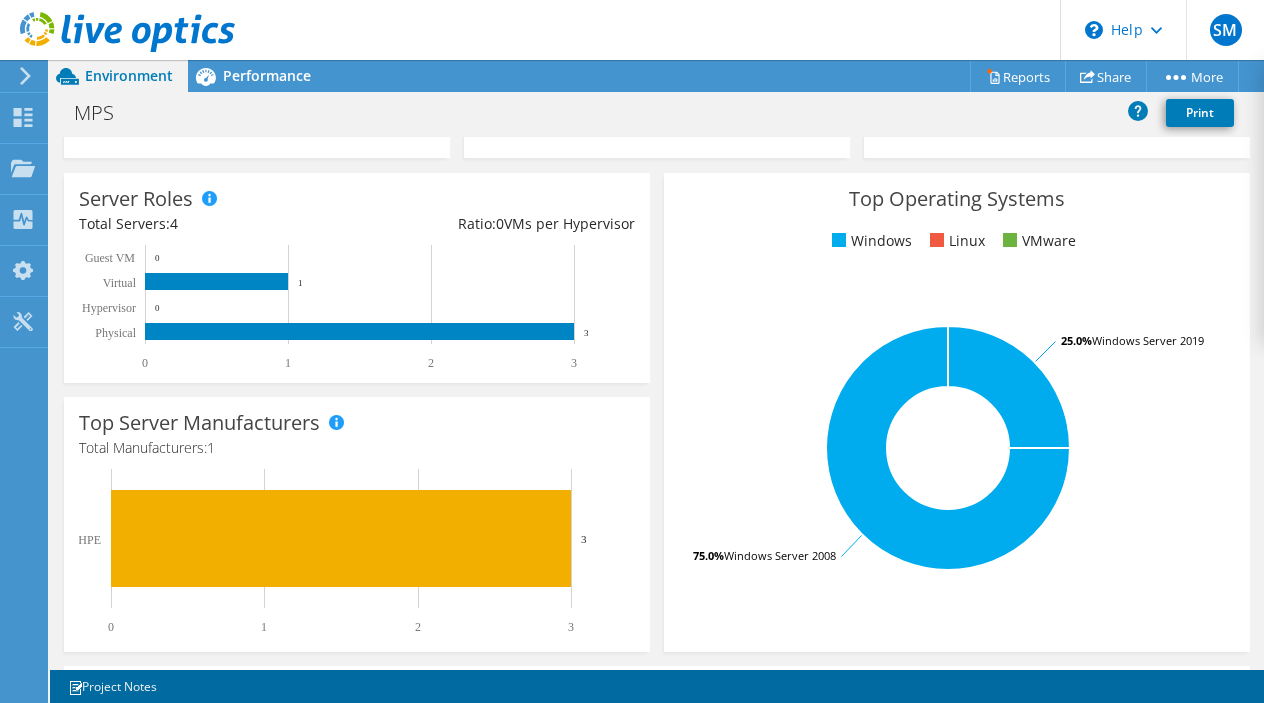 scroll, scrollTop: 87, scrollLeft: 0, axis: vertical 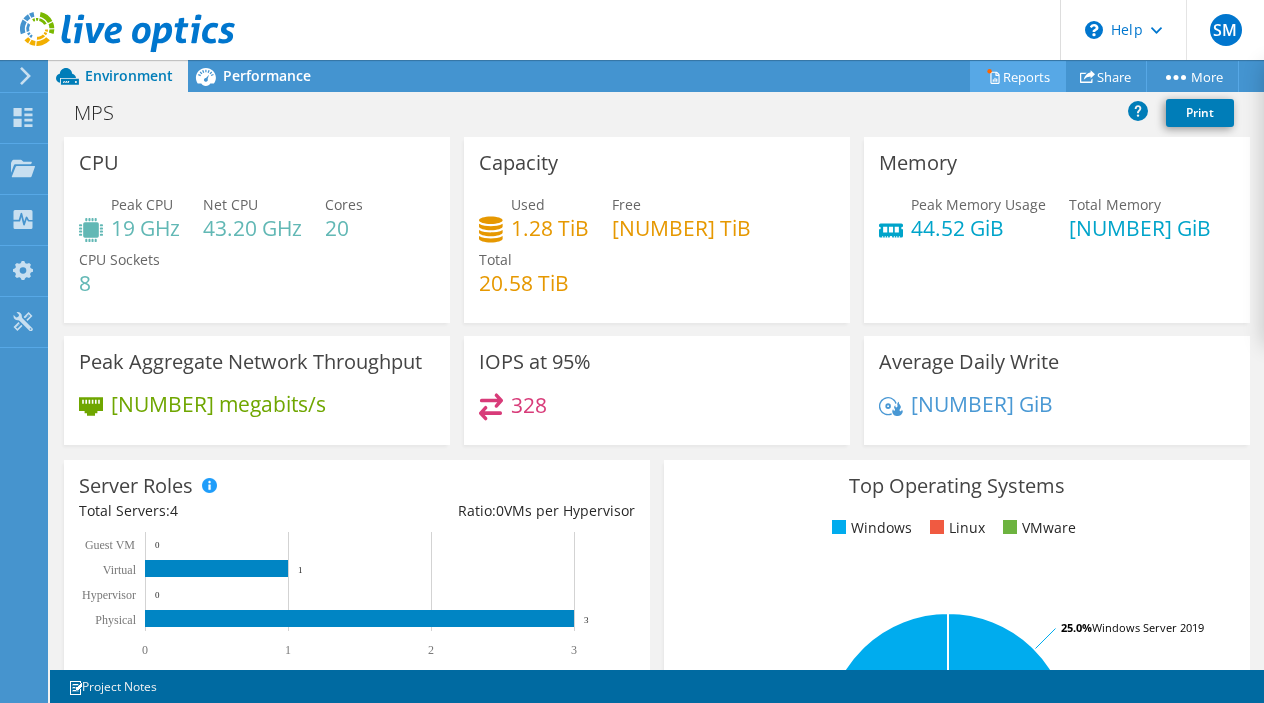 click 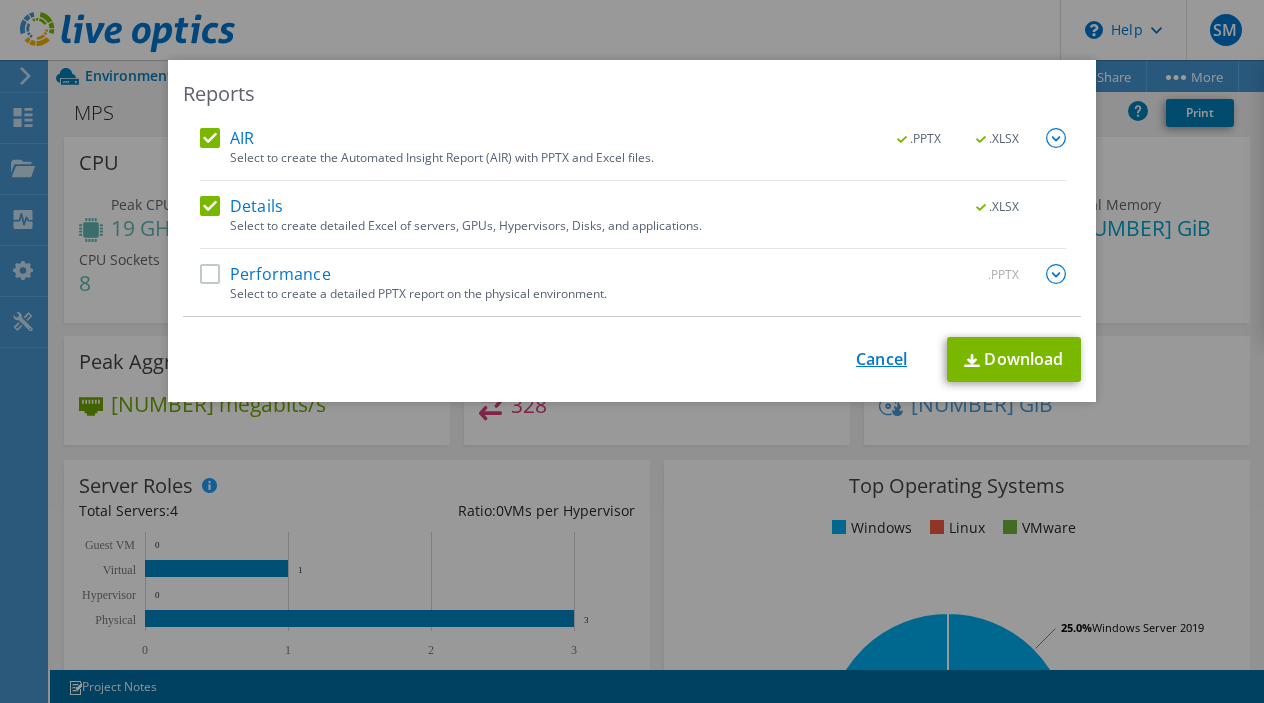 click on "Cancel" at bounding box center (881, 359) 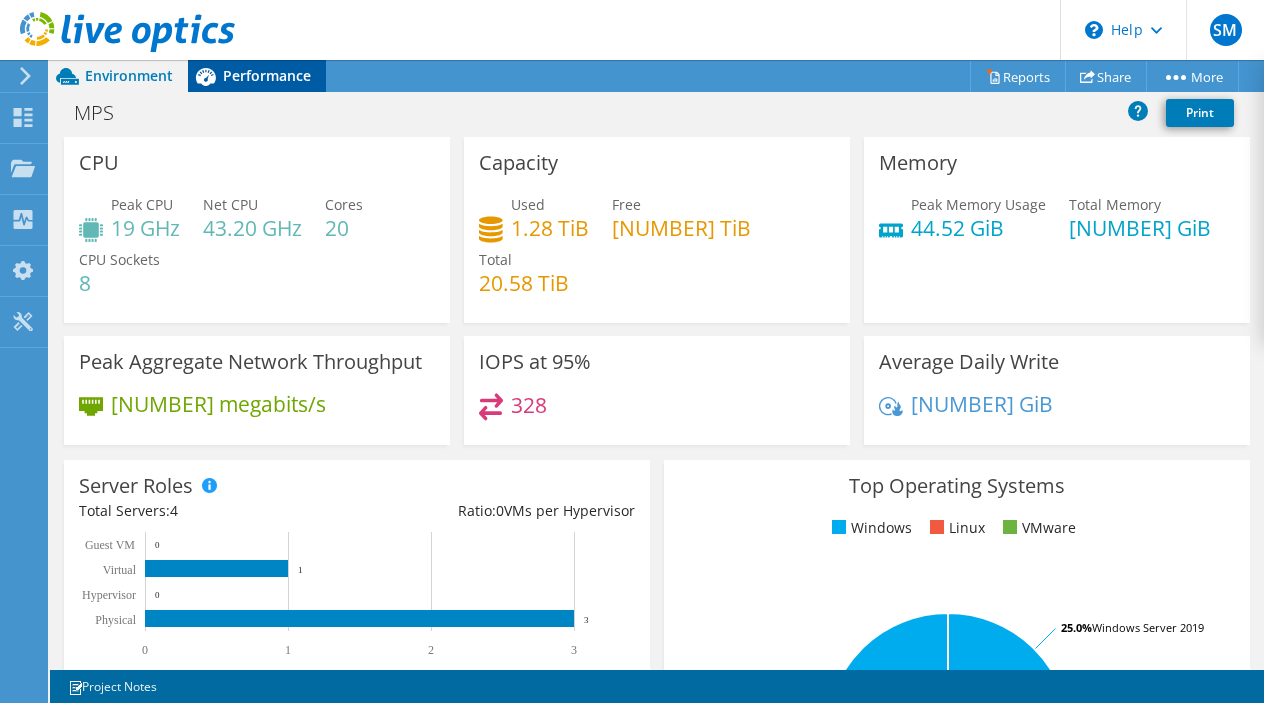 click on "Performance" at bounding box center [267, 75] 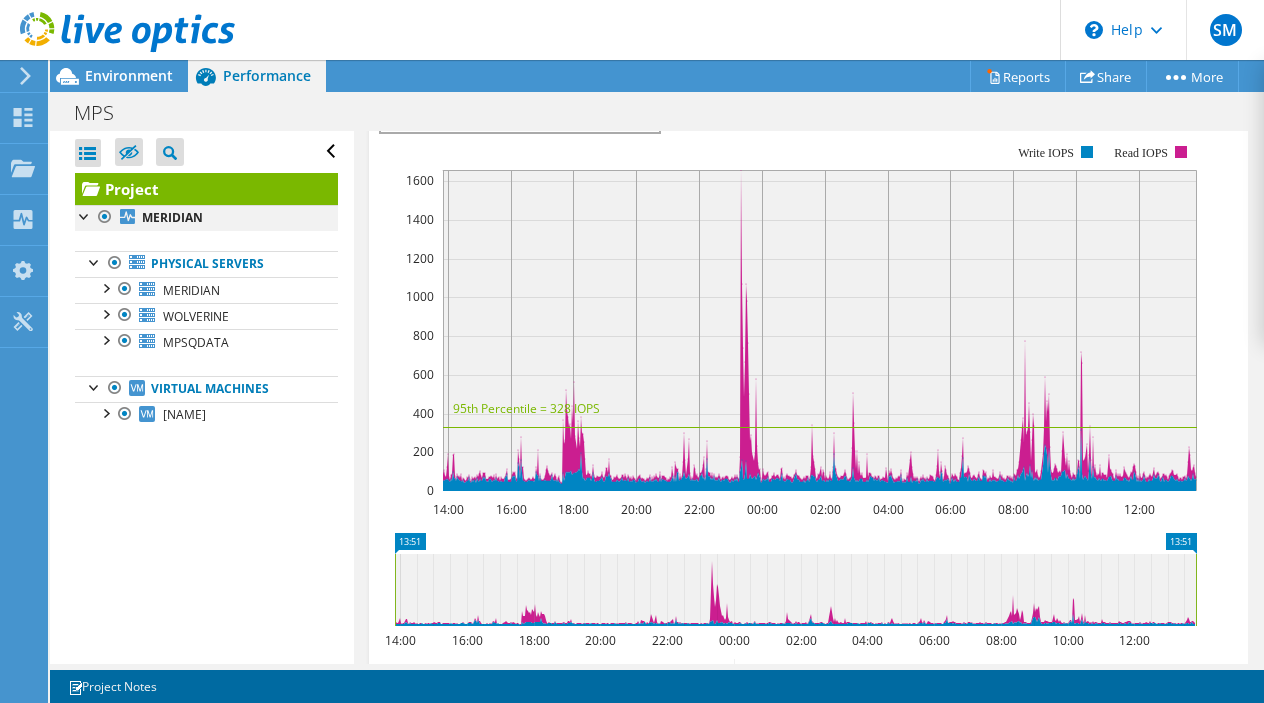 click at bounding box center [85, 215] 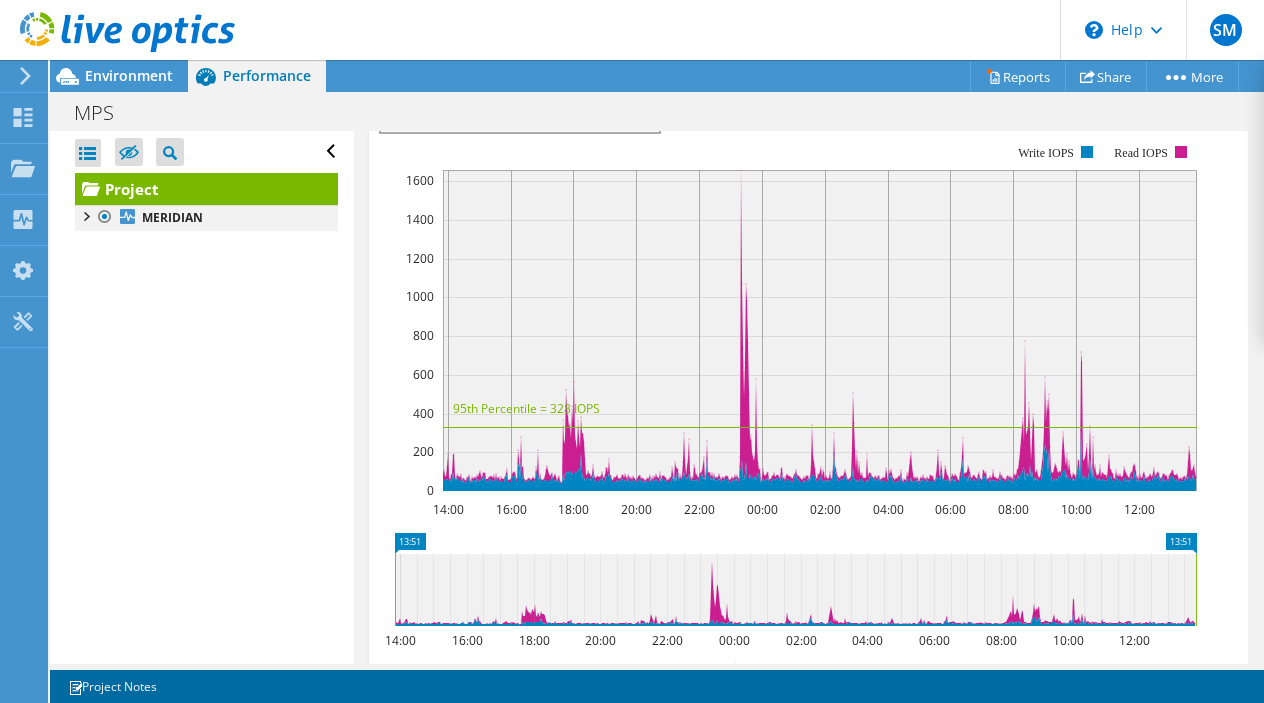 click at bounding box center (85, 215) 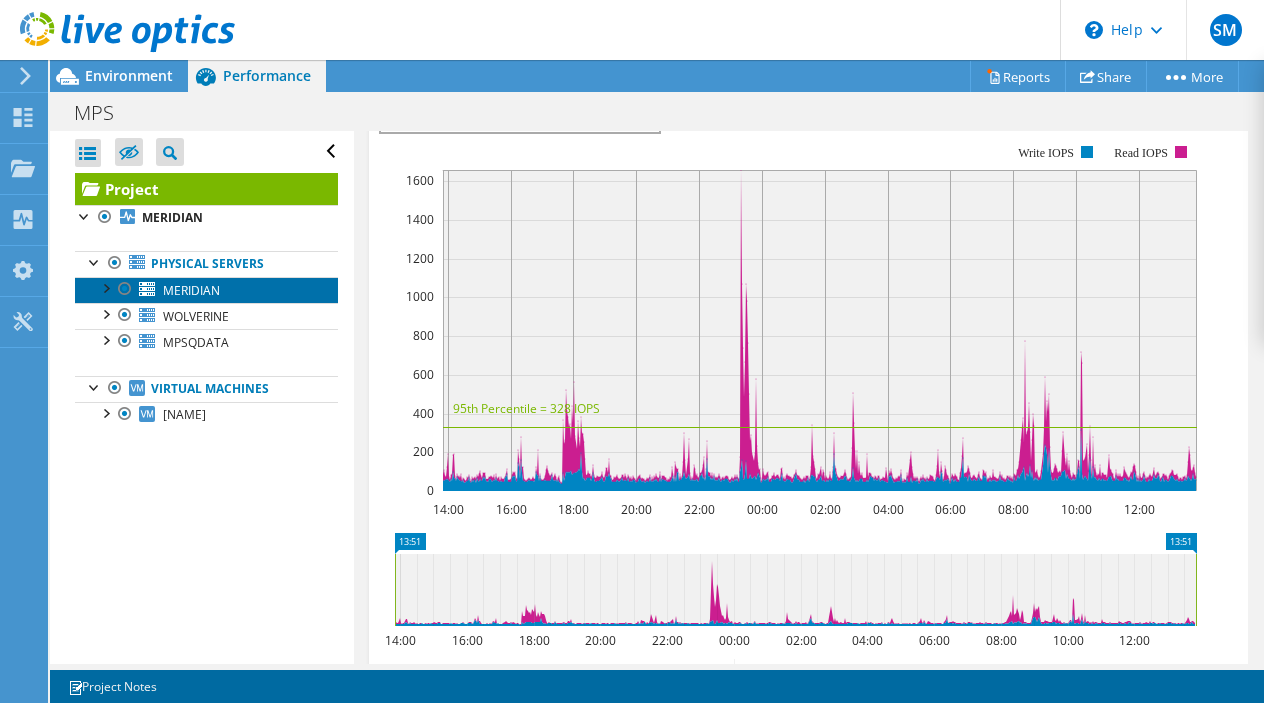 click on "MERIDIAN" at bounding box center [191, 290] 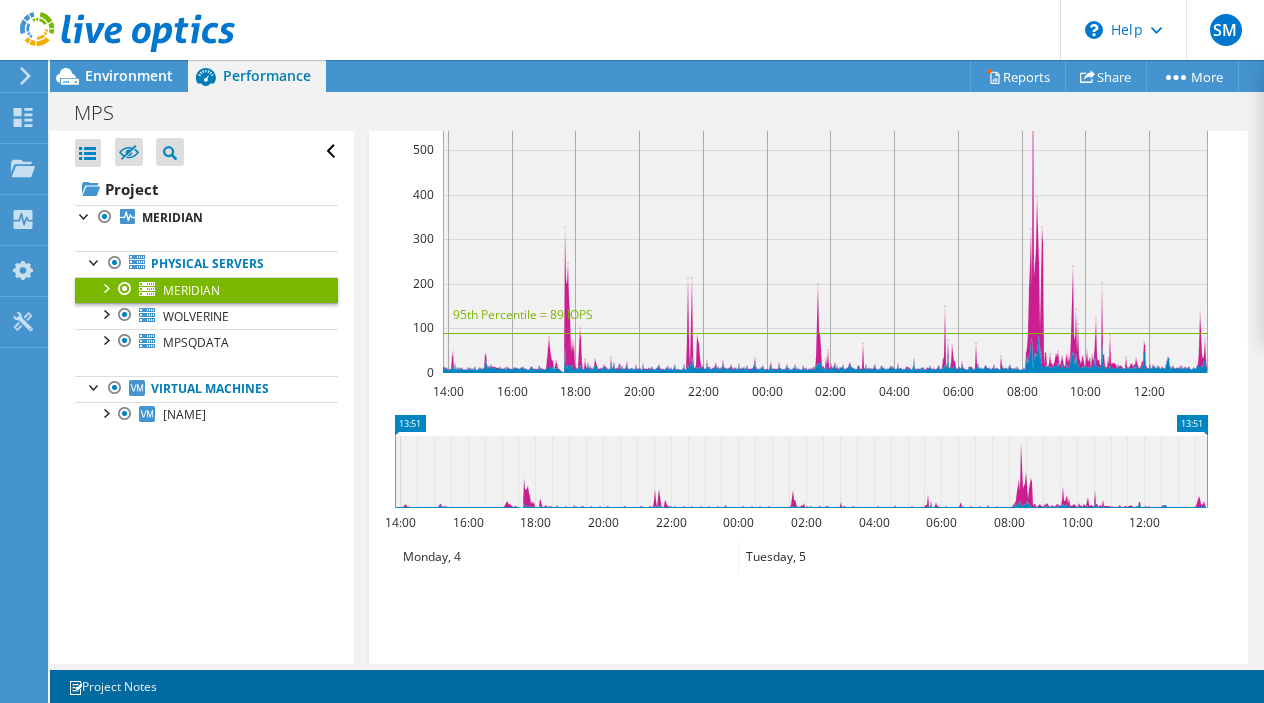 scroll, scrollTop: 574, scrollLeft: 0, axis: vertical 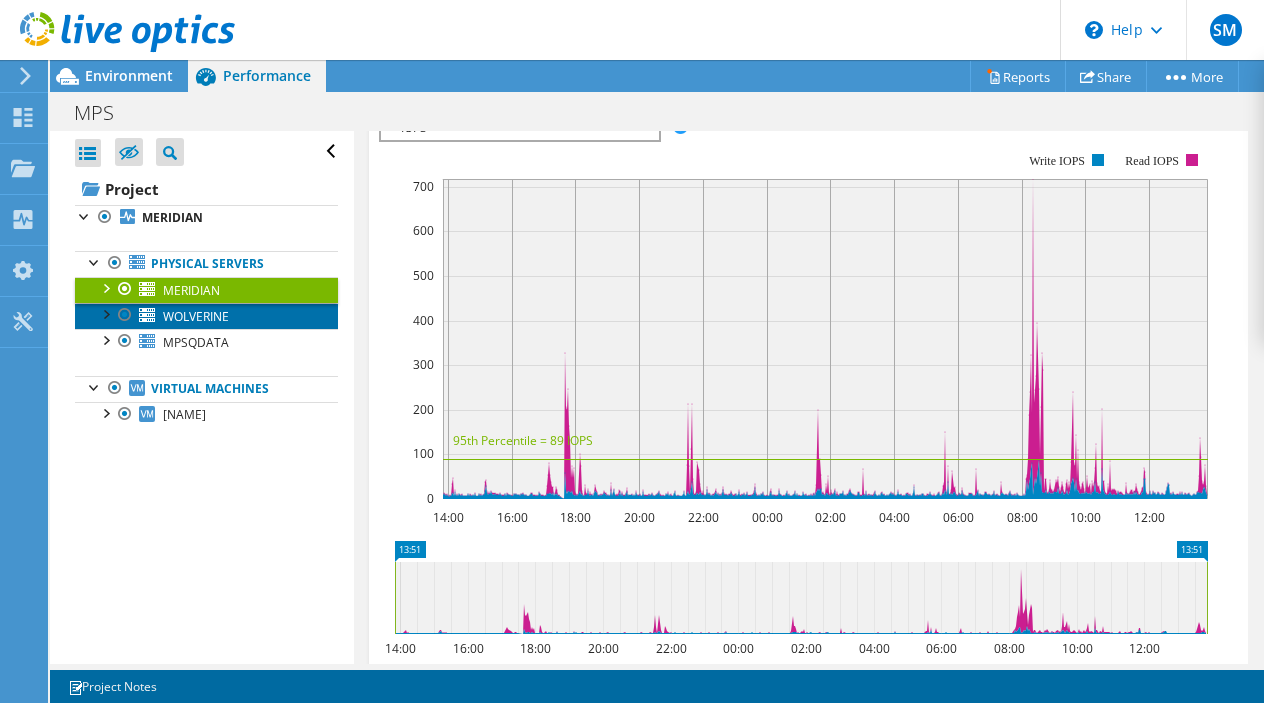 click on "WOLVERINE" at bounding box center (196, 316) 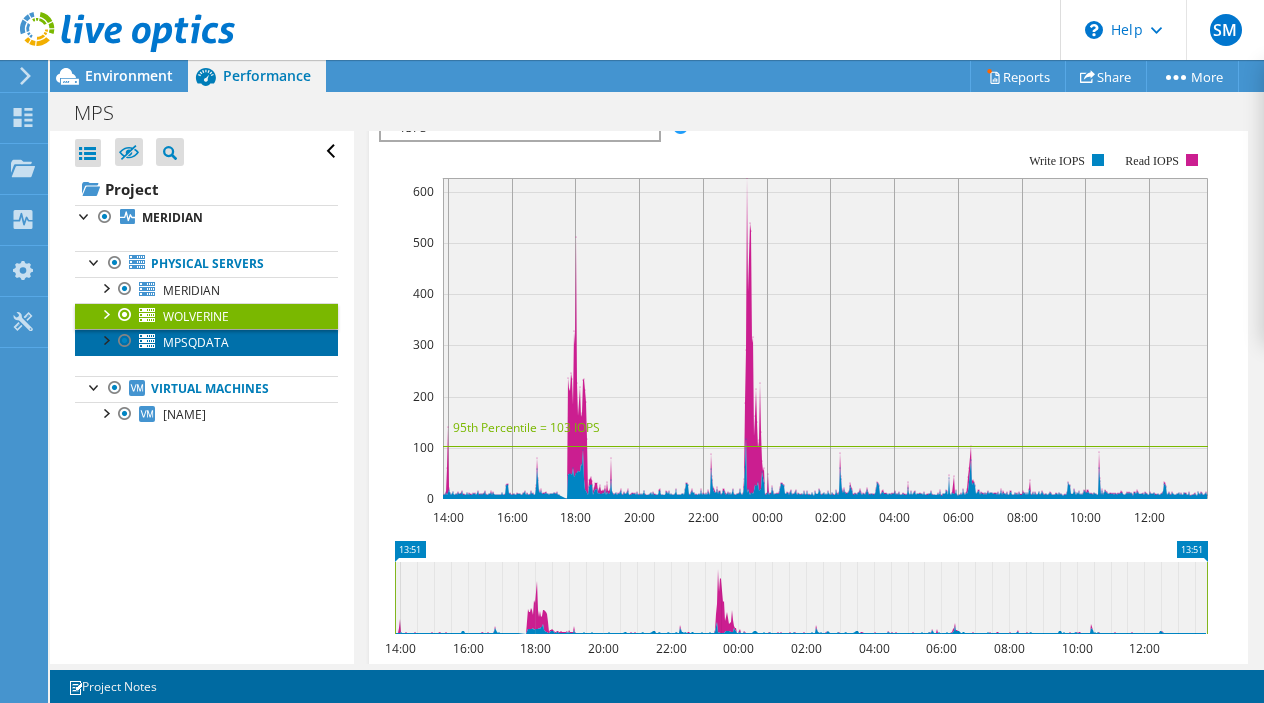 click on "MPSQDATA" at bounding box center [196, 342] 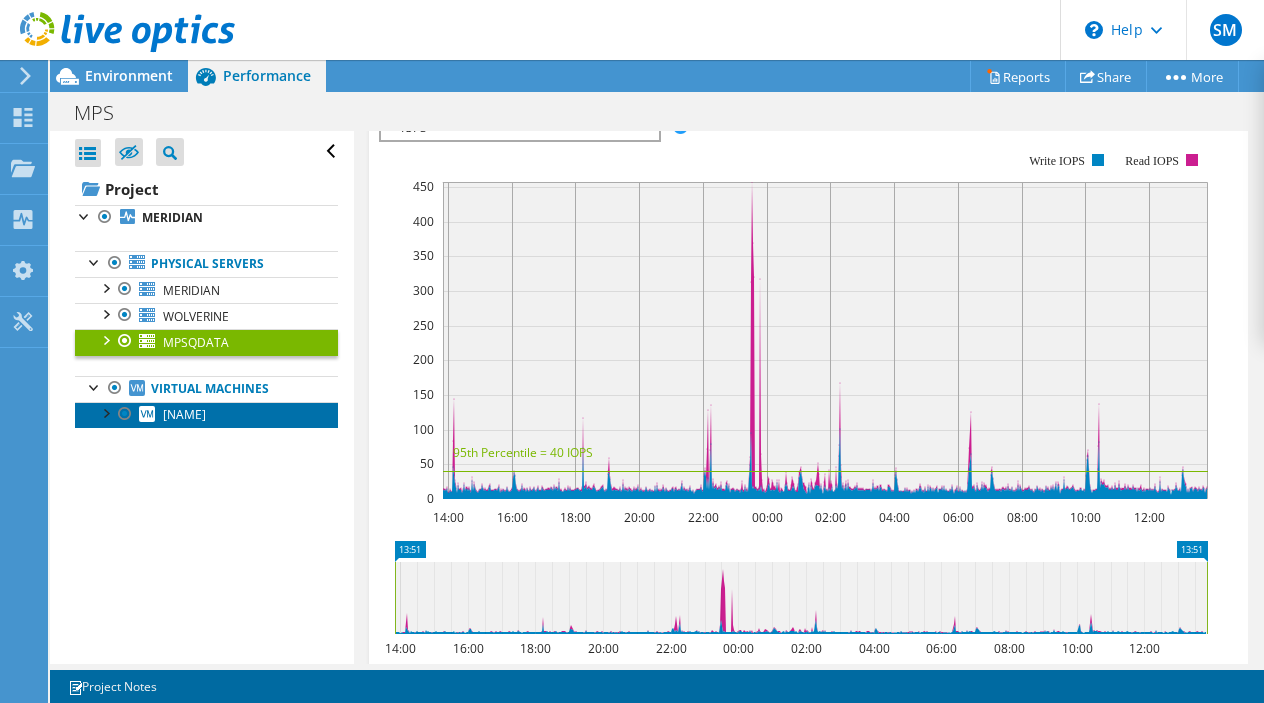 click on "KAITAIN" at bounding box center (184, 414) 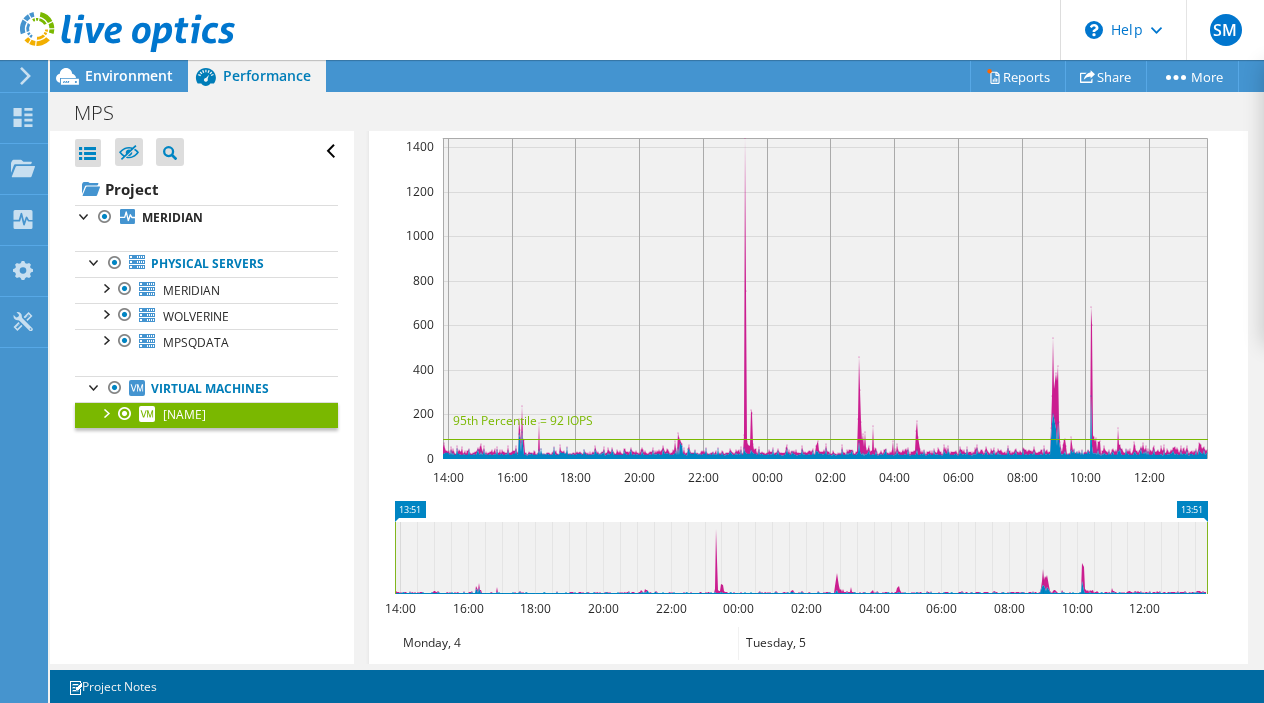 scroll, scrollTop: 534, scrollLeft: 0, axis: vertical 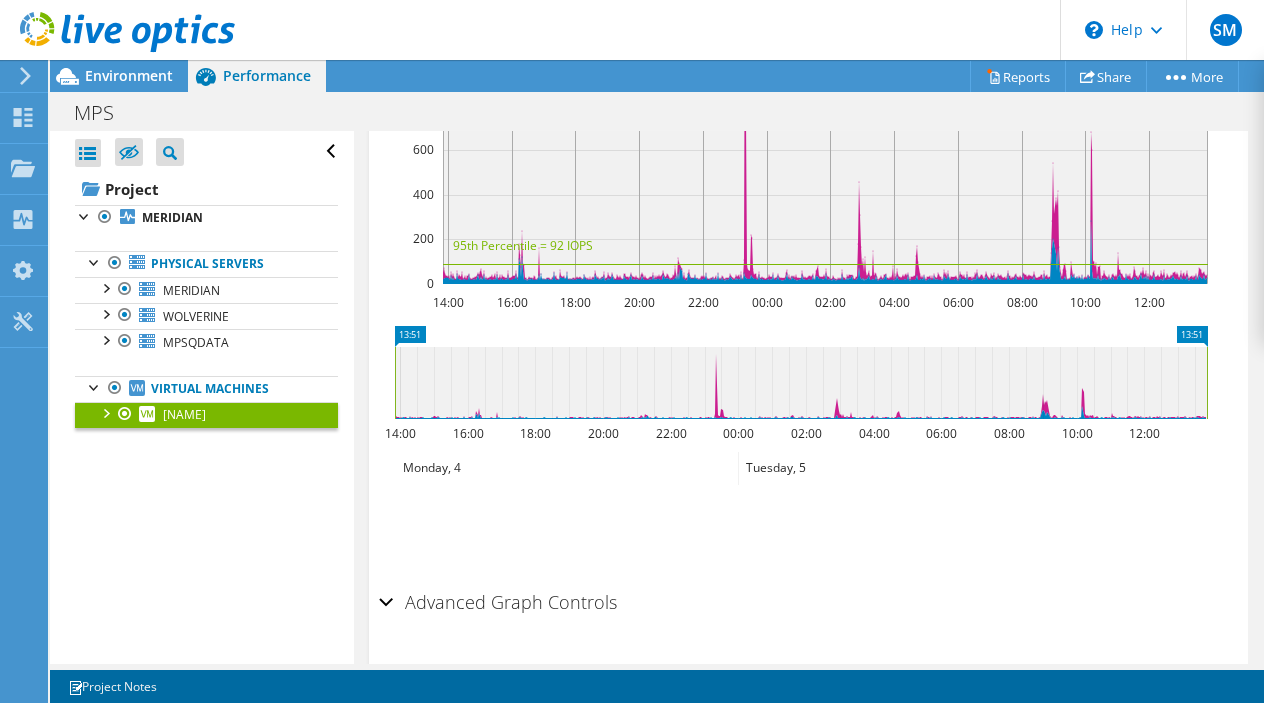 click on "Advanced Graph Controls" at bounding box center [498, 602] 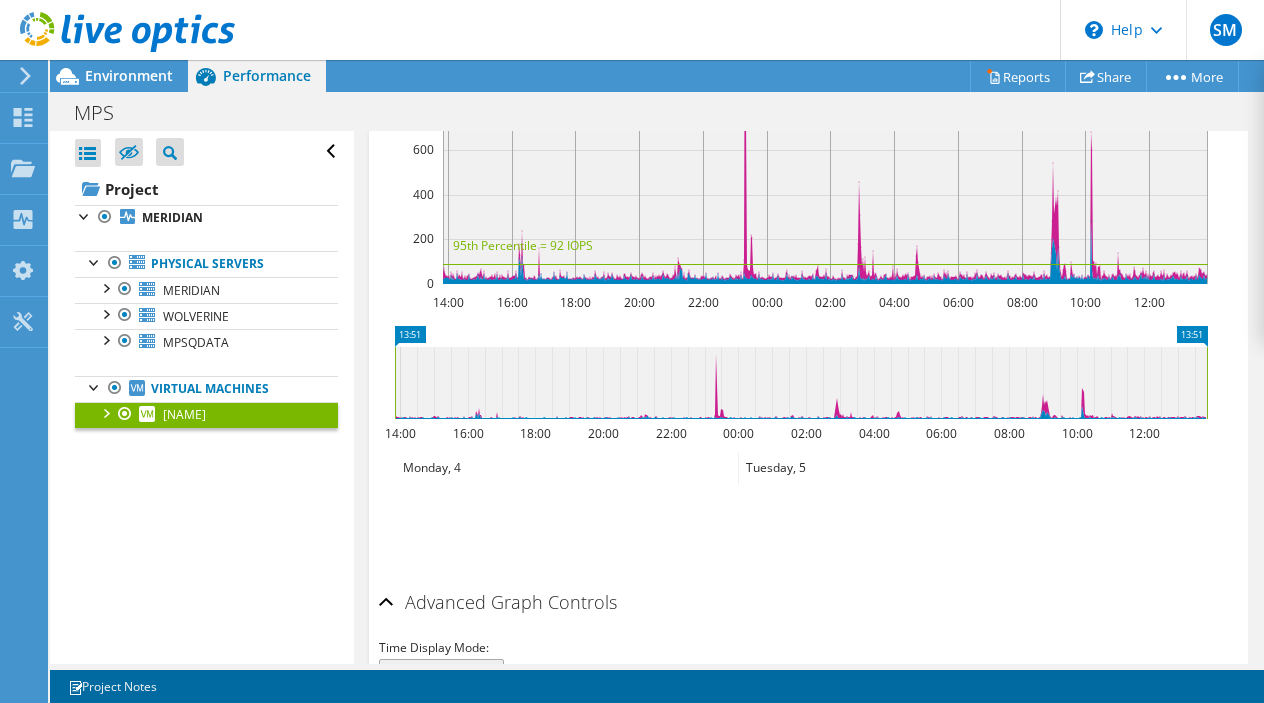 scroll, scrollTop: 829, scrollLeft: 0, axis: vertical 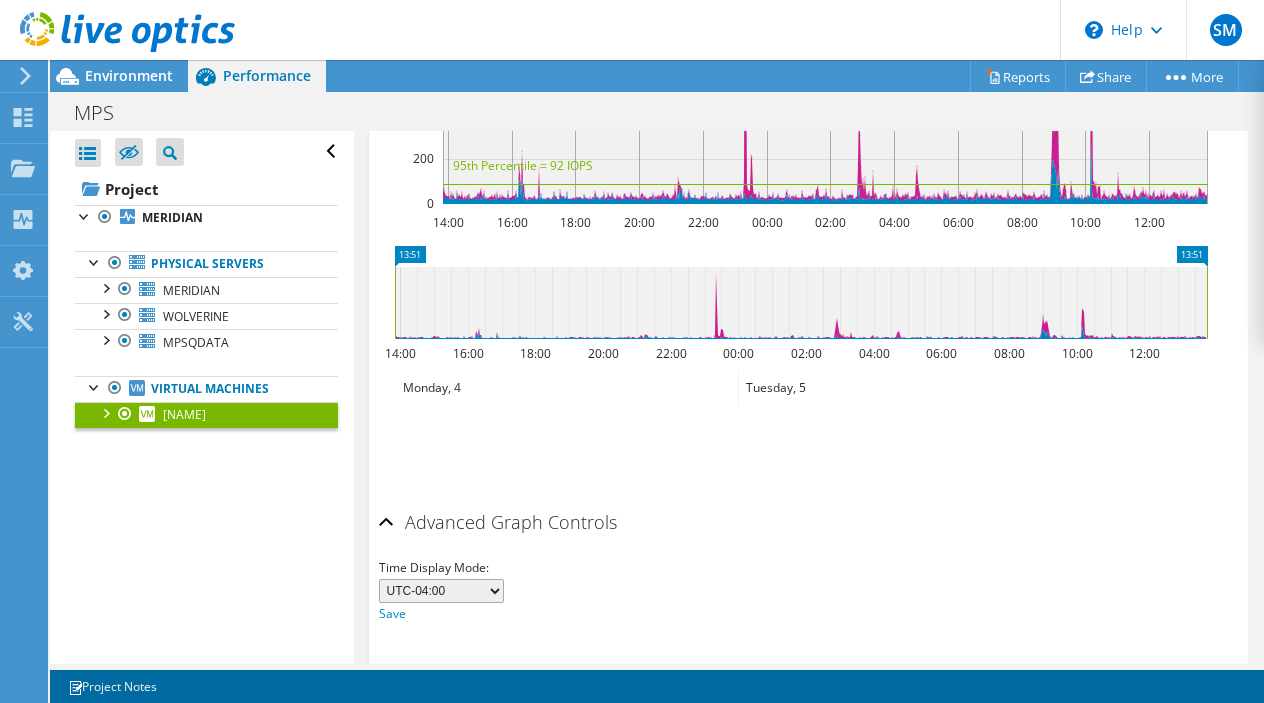 click on "Advanced Graph Controls" at bounding box center [809, 523] 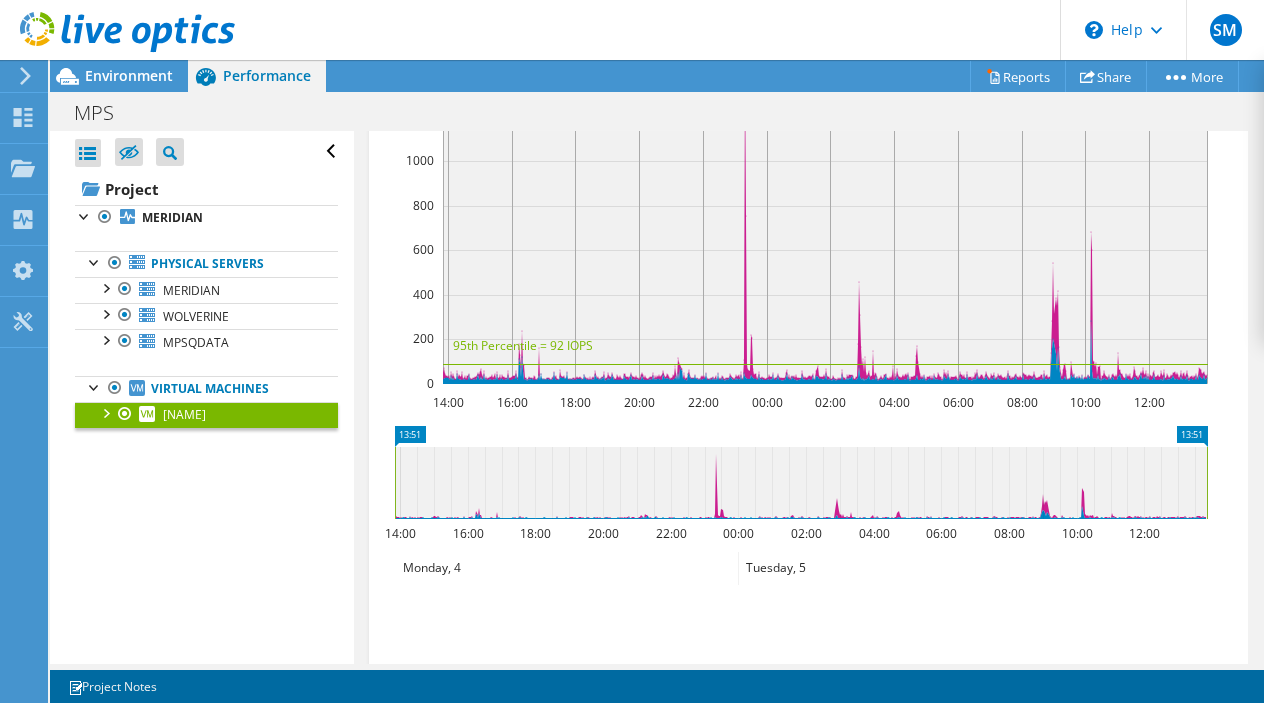 scroll, scrollTop: 449, scrollLeft: 0, axis: vertical 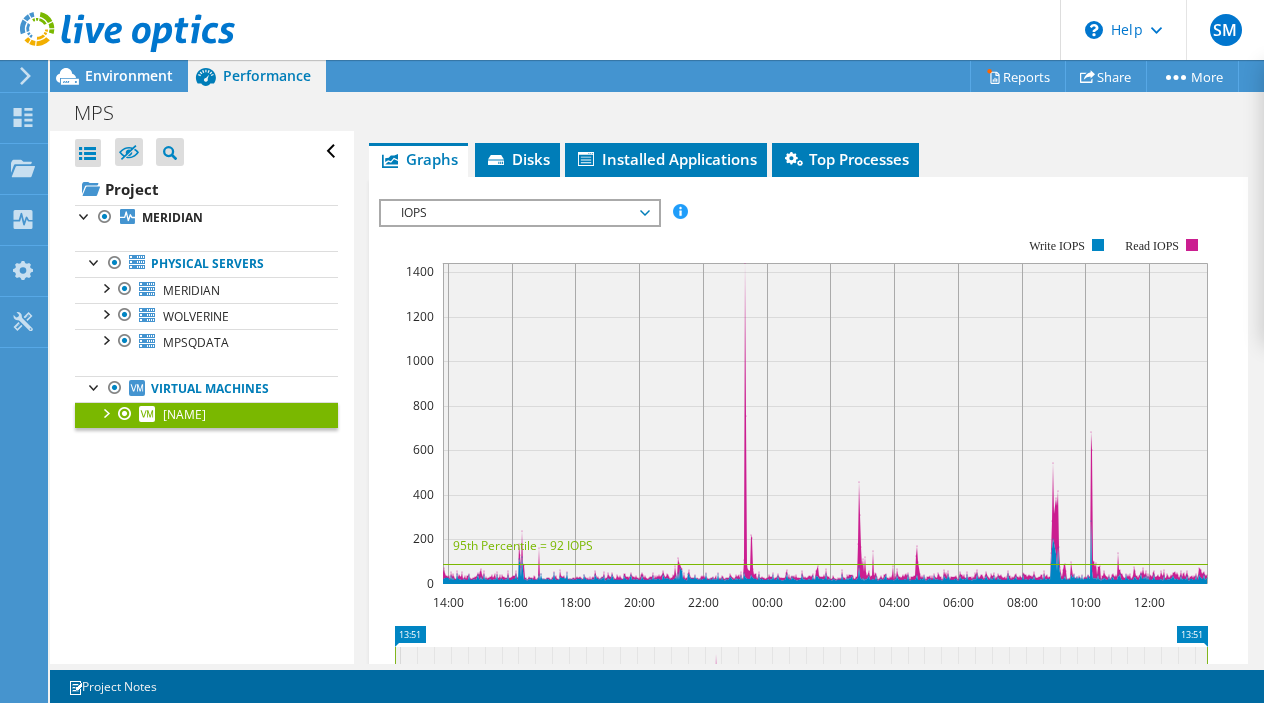 click 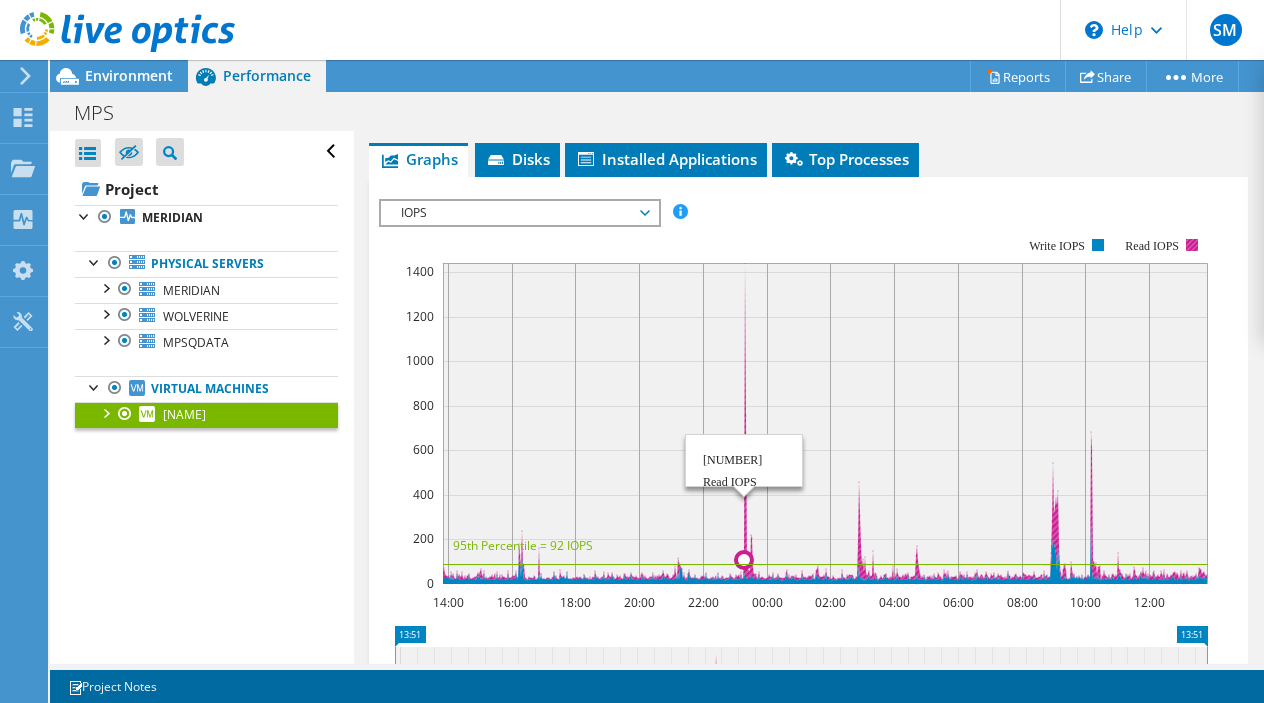 click 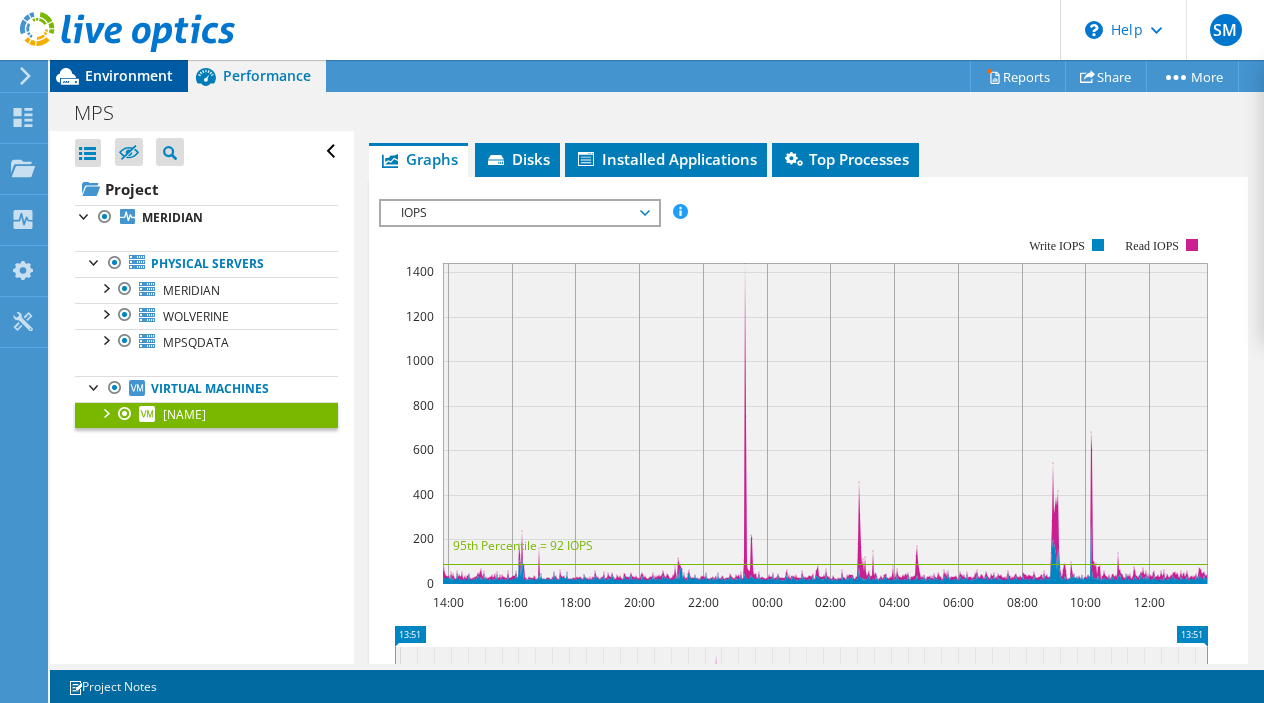 click on "Environment" at bounding box center [129, 75] 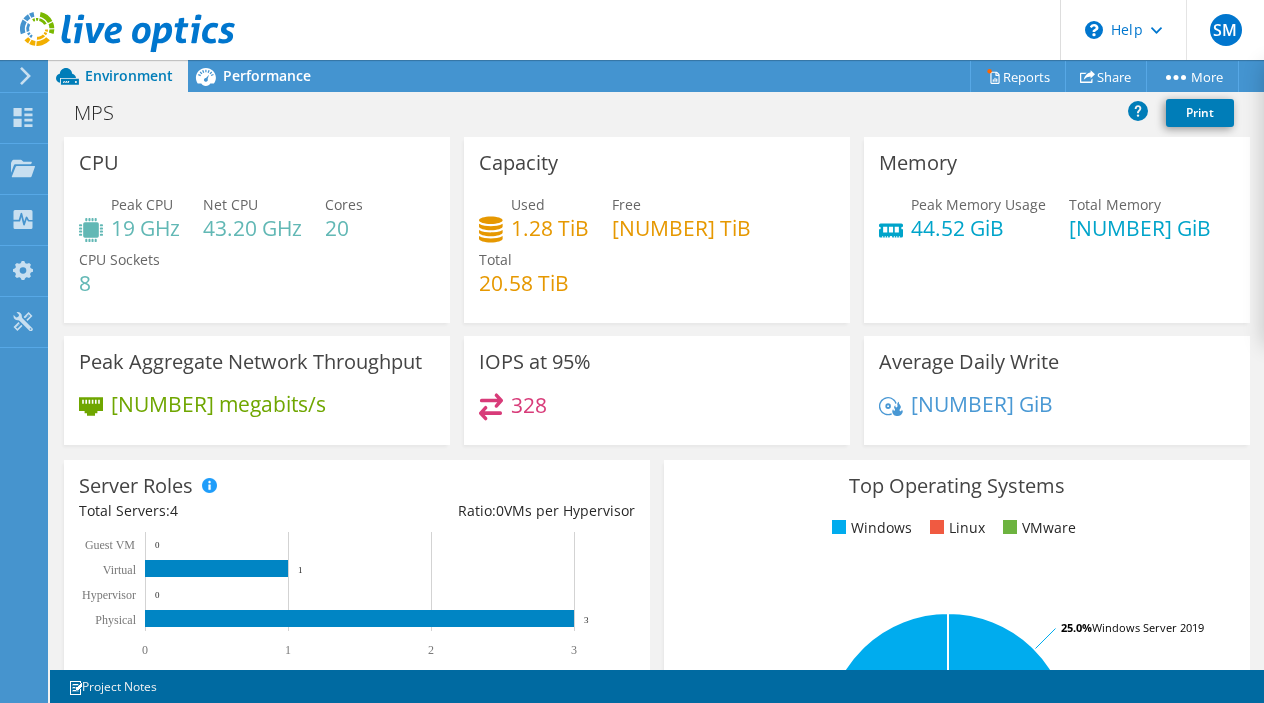 scroll, scrollTop: 749, scrollLeft: 0, axis: vertical 